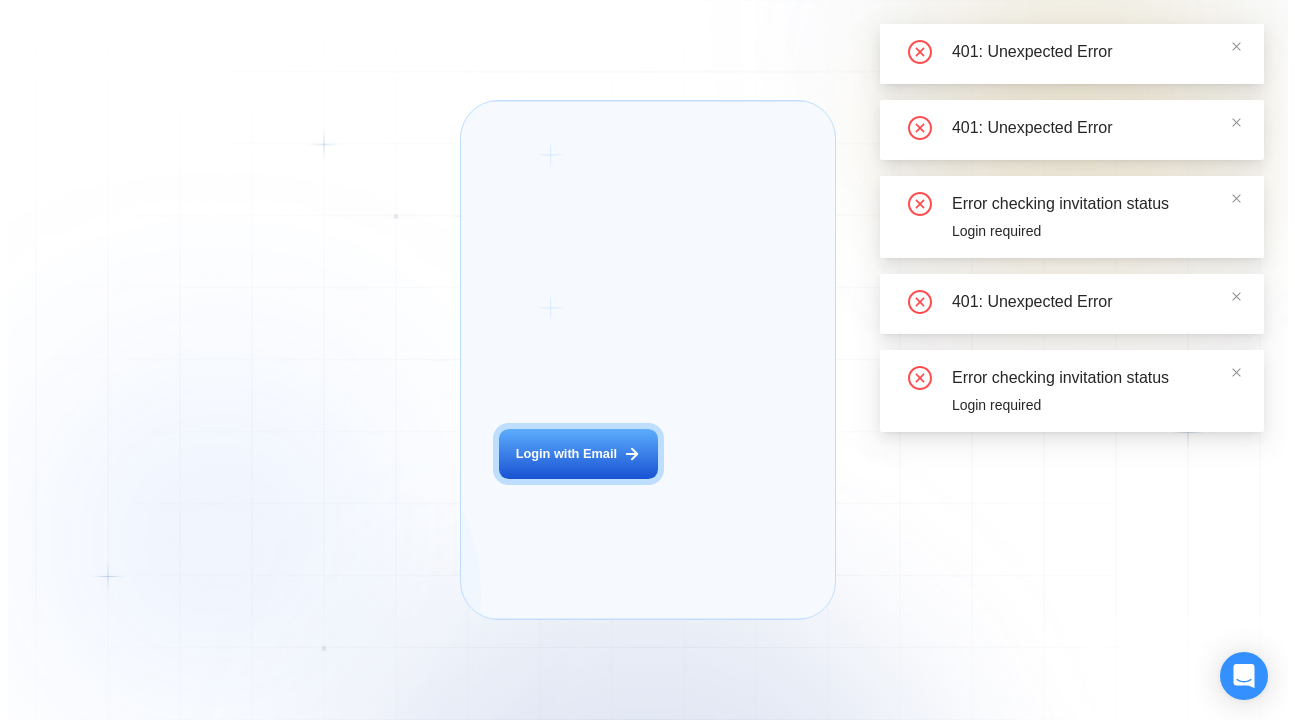 scroll, scrollTop: 0, scrollLeft: 0, axis: both 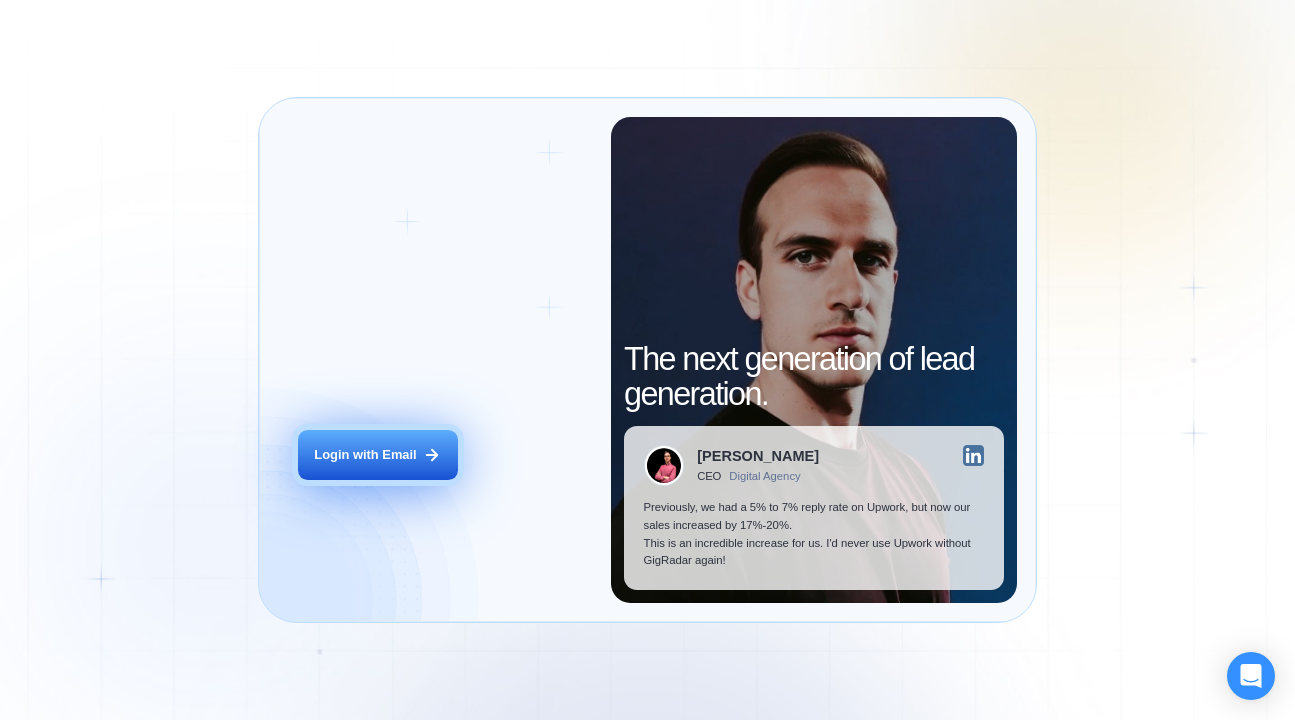 click on "Login with Email" at bounding box center (365, 455) 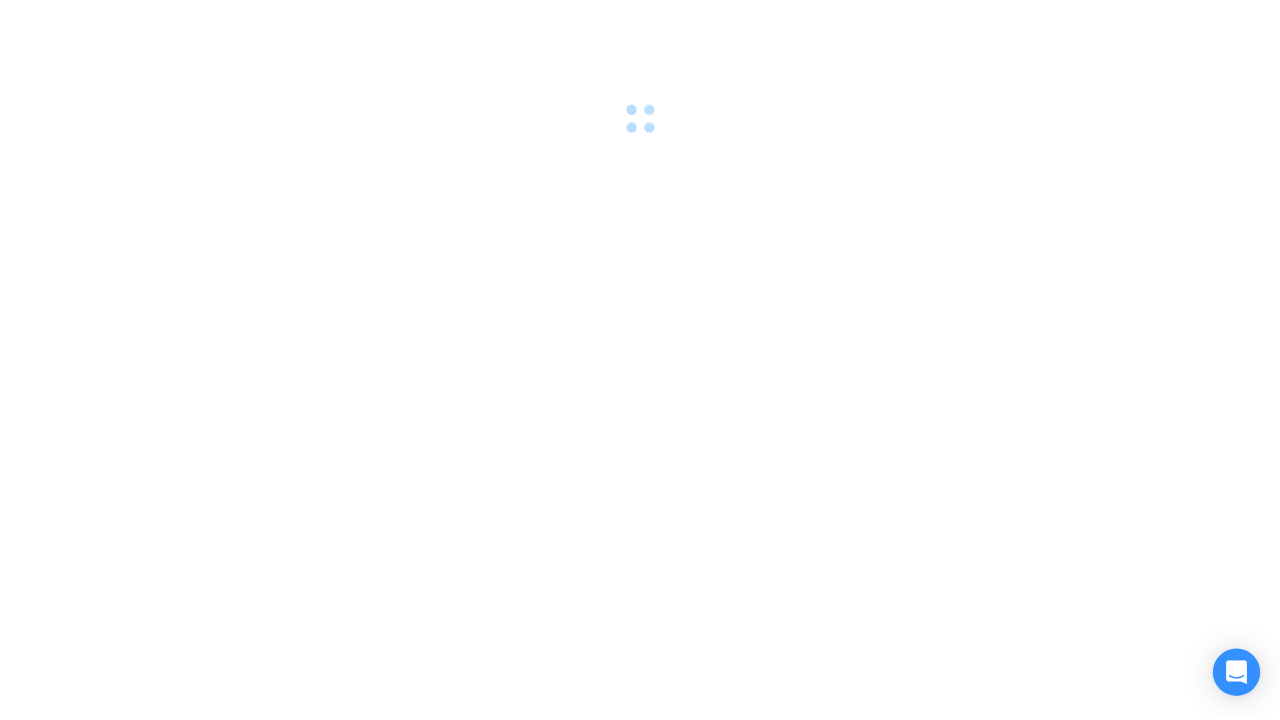 scroll, scrollTop: 0, scrollLeft: 0, axis: both 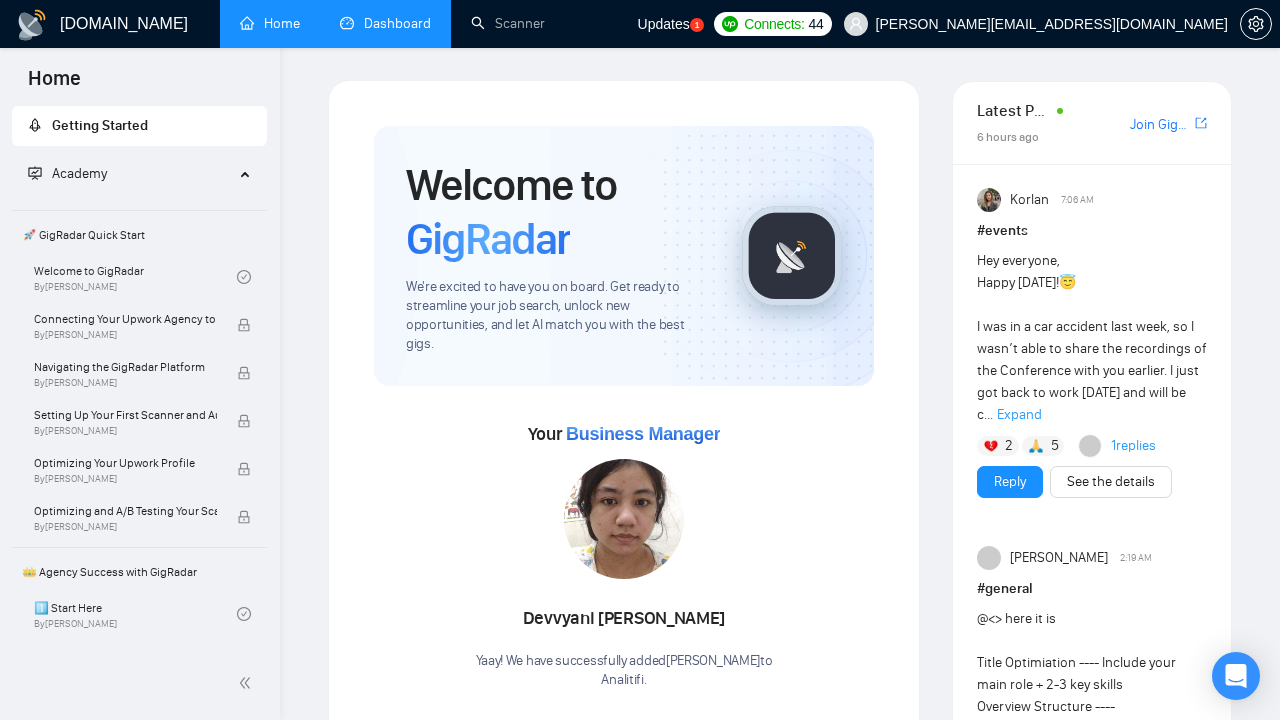 click on "Dashboard" at bounding box center (385, 23) 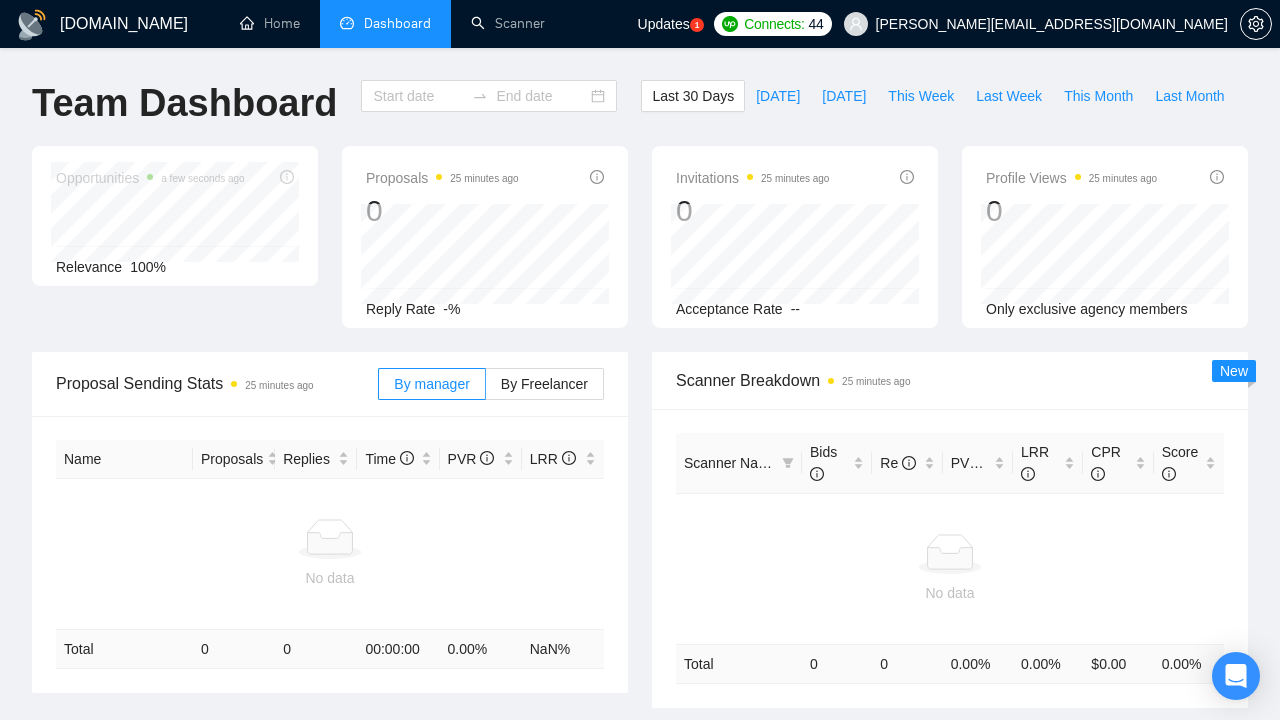 type on "[DATE]" 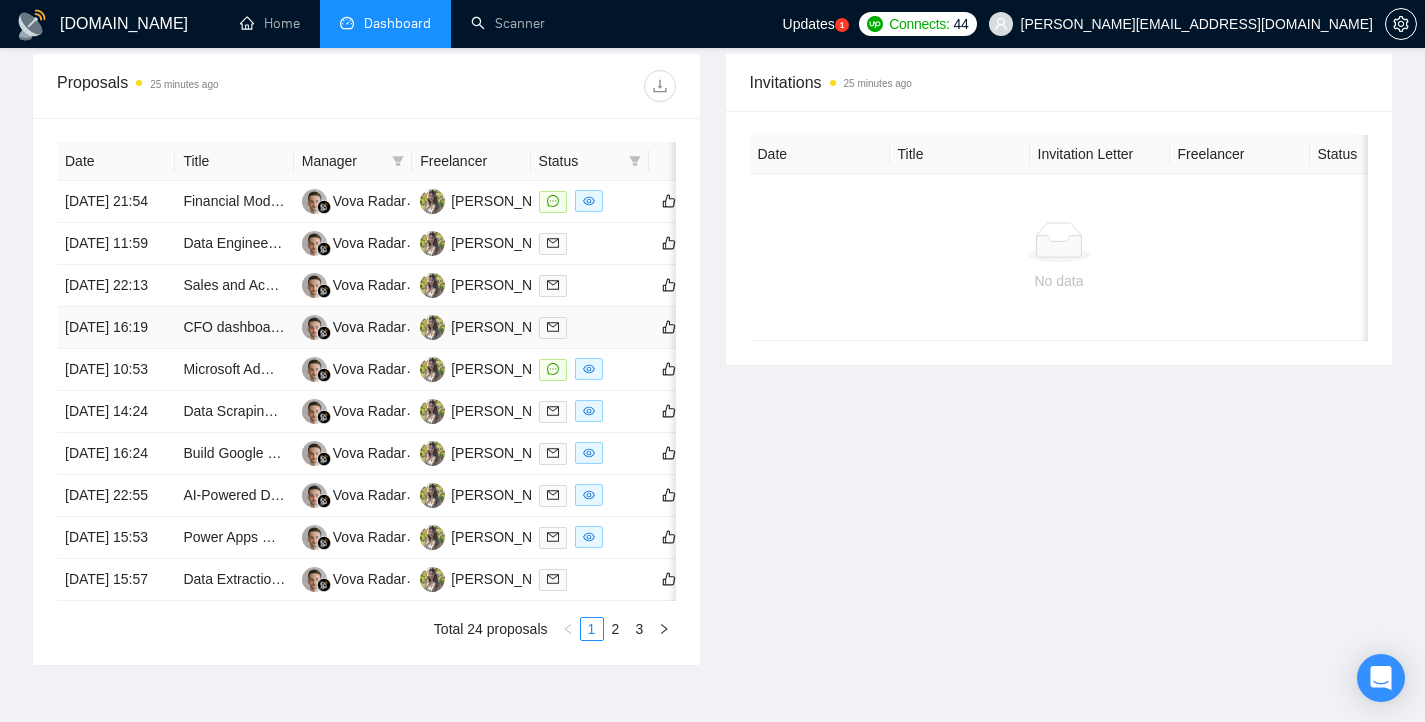 scroll, scrollTop: 766, scrollLeft: 0, axis: vertical 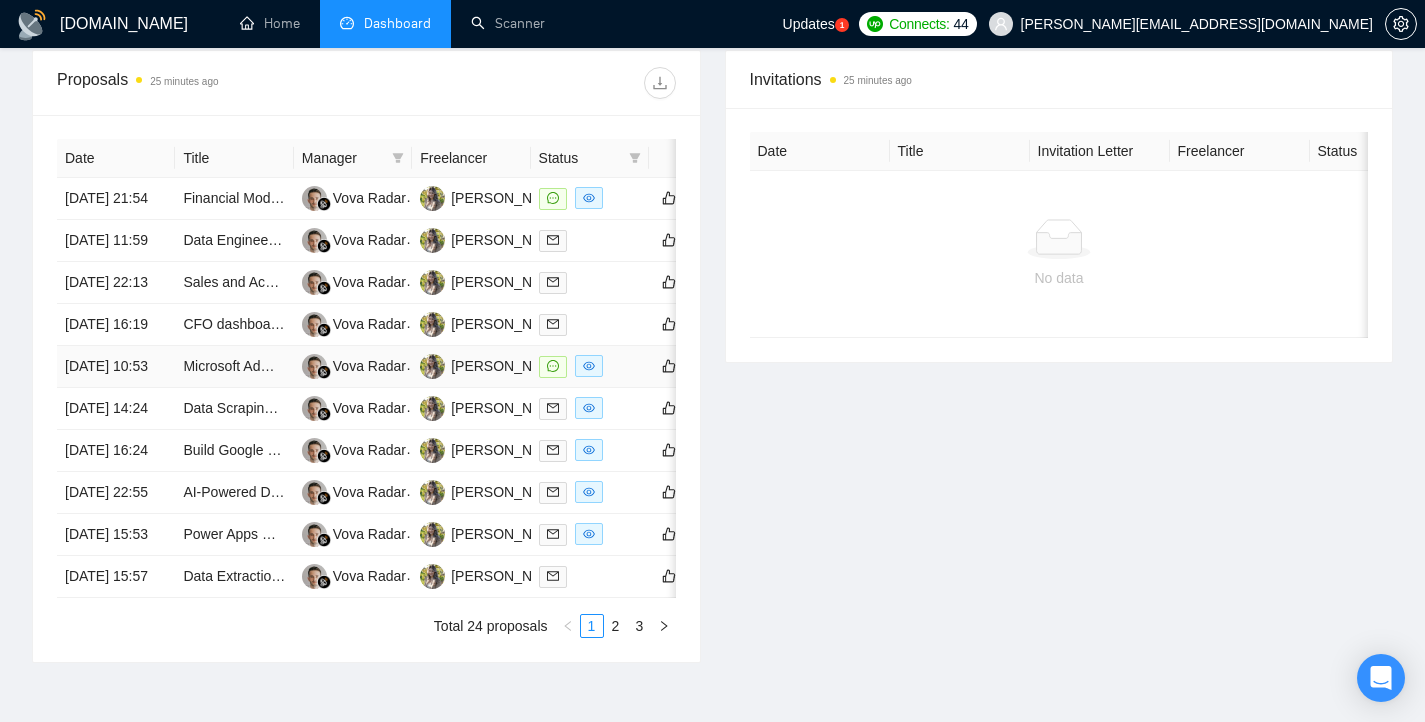 click at bounding box center (590, 366) 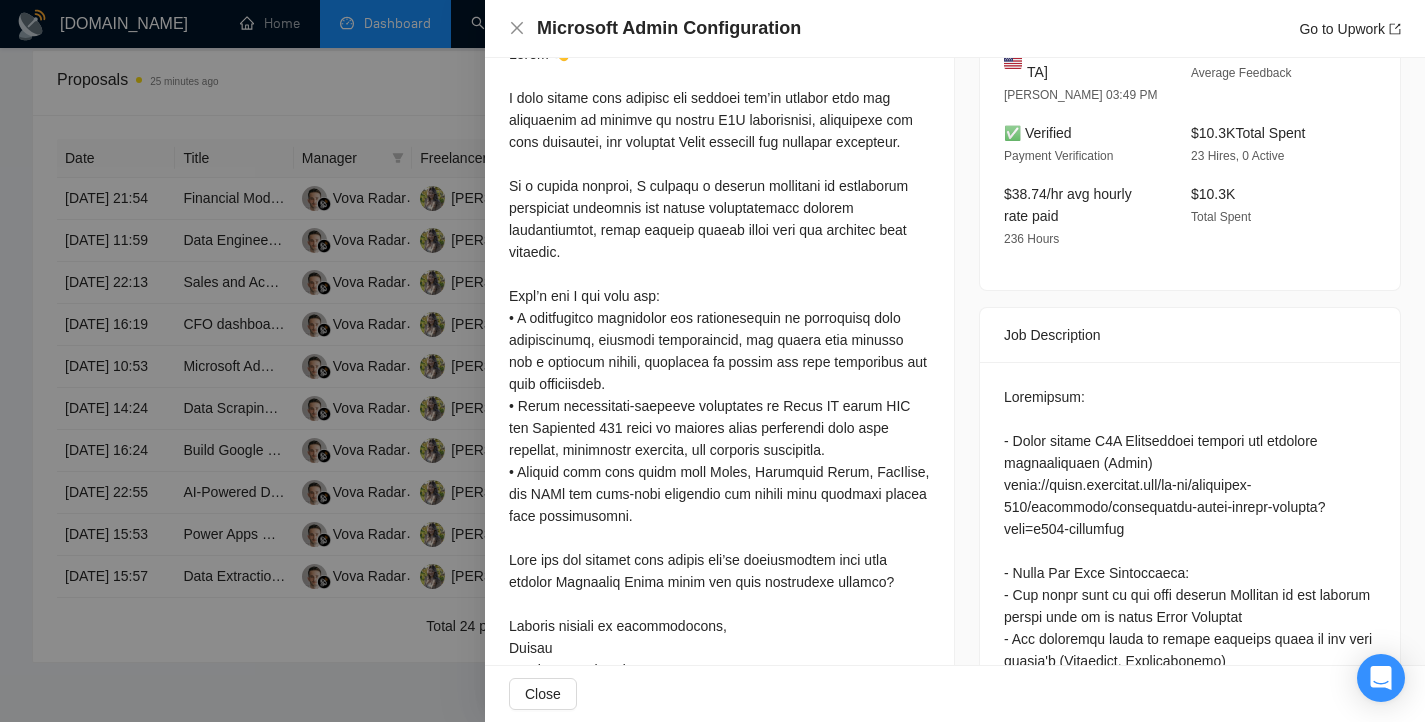scroll, scrollTop: 1072, scrollLeft: 0, axis: vertical 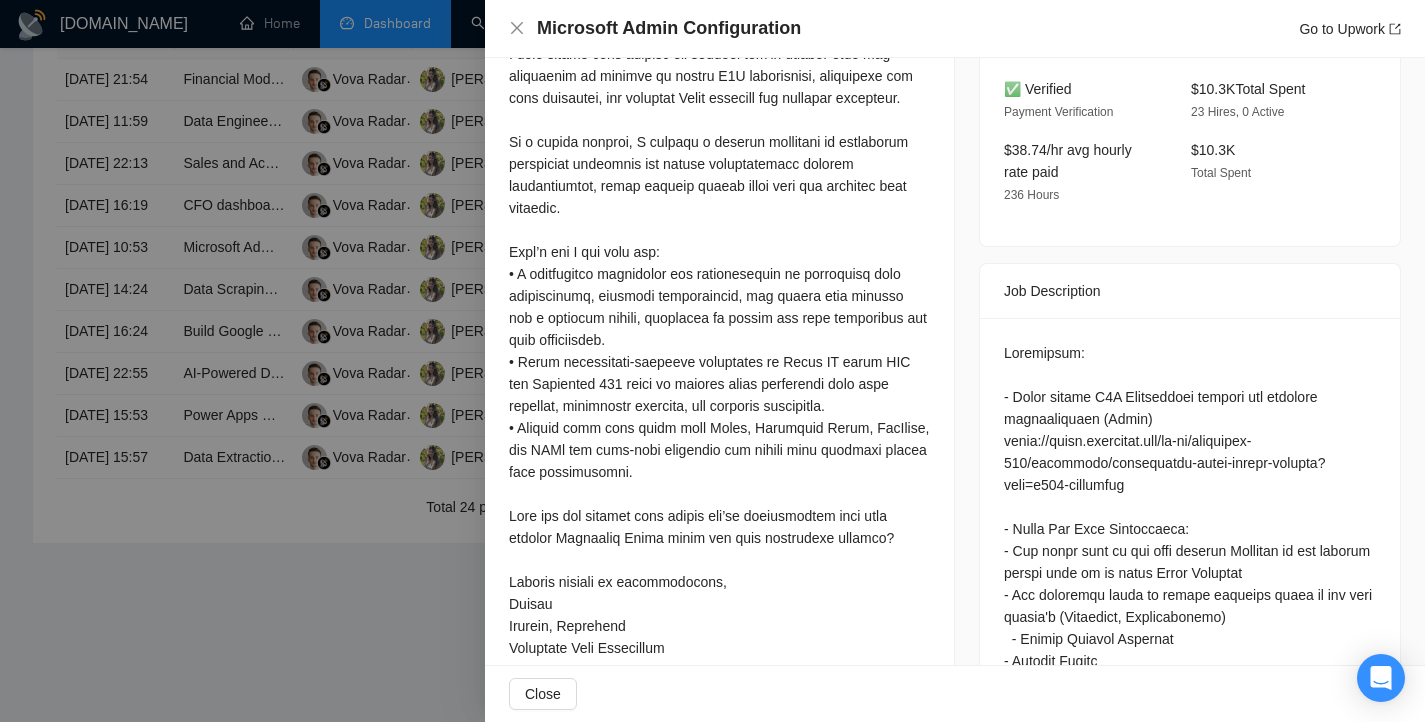 click at bounding box center [712, 361] 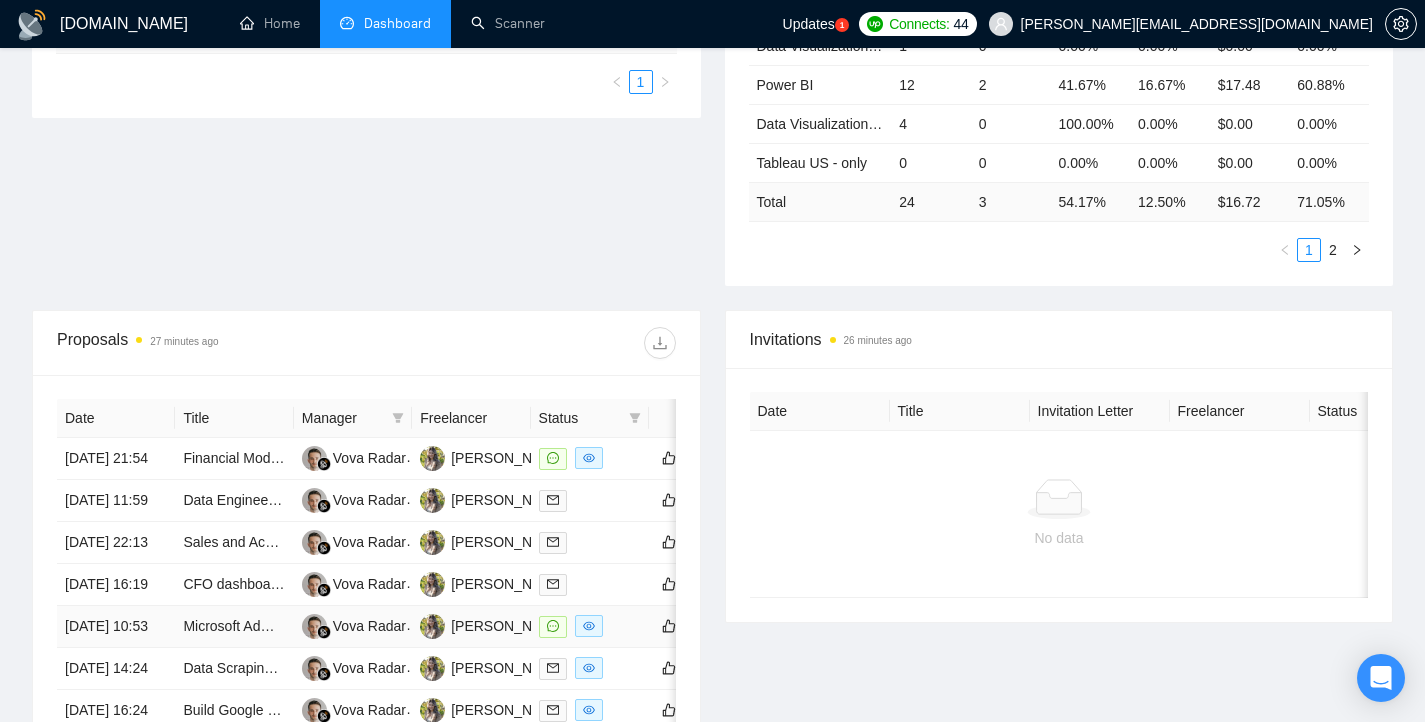 scroll, scrollTop: 0, scrollLeft: 0, axis: both 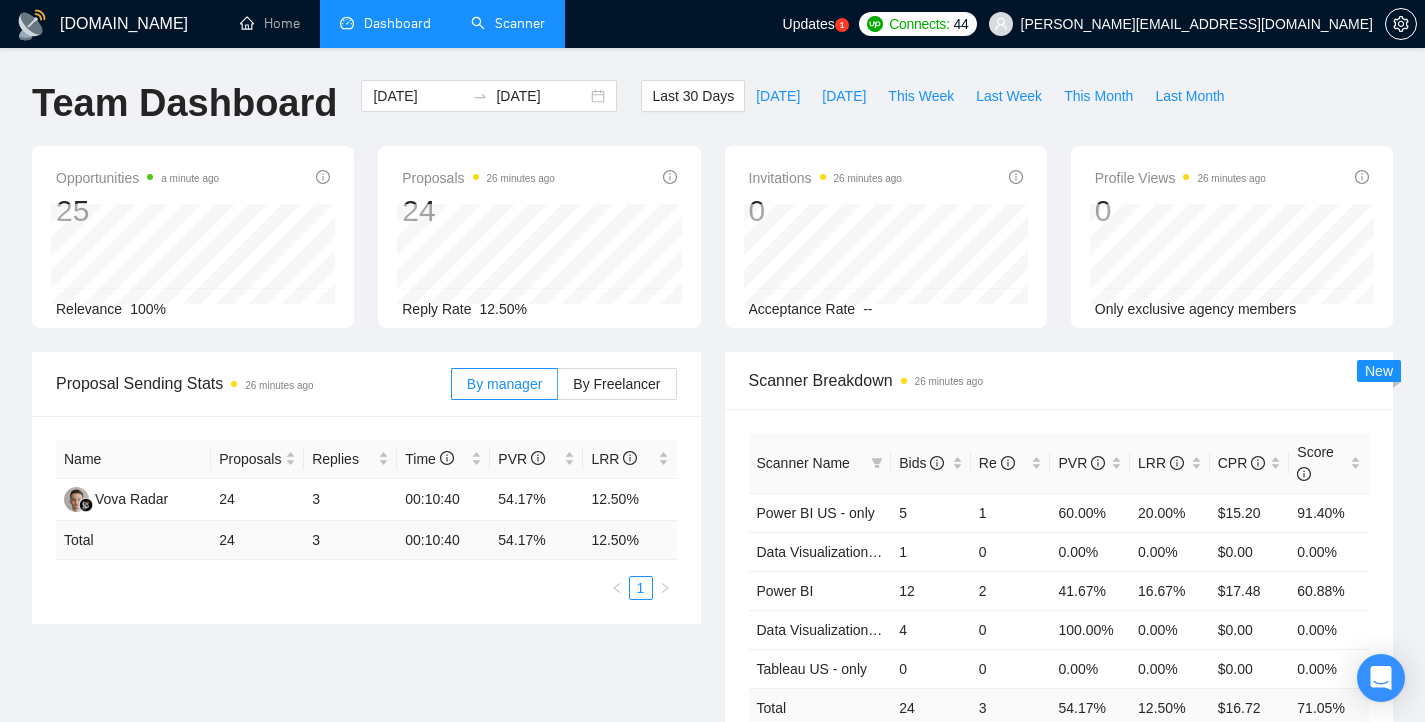 click on "Scanner" at bounding box center [508, 23] 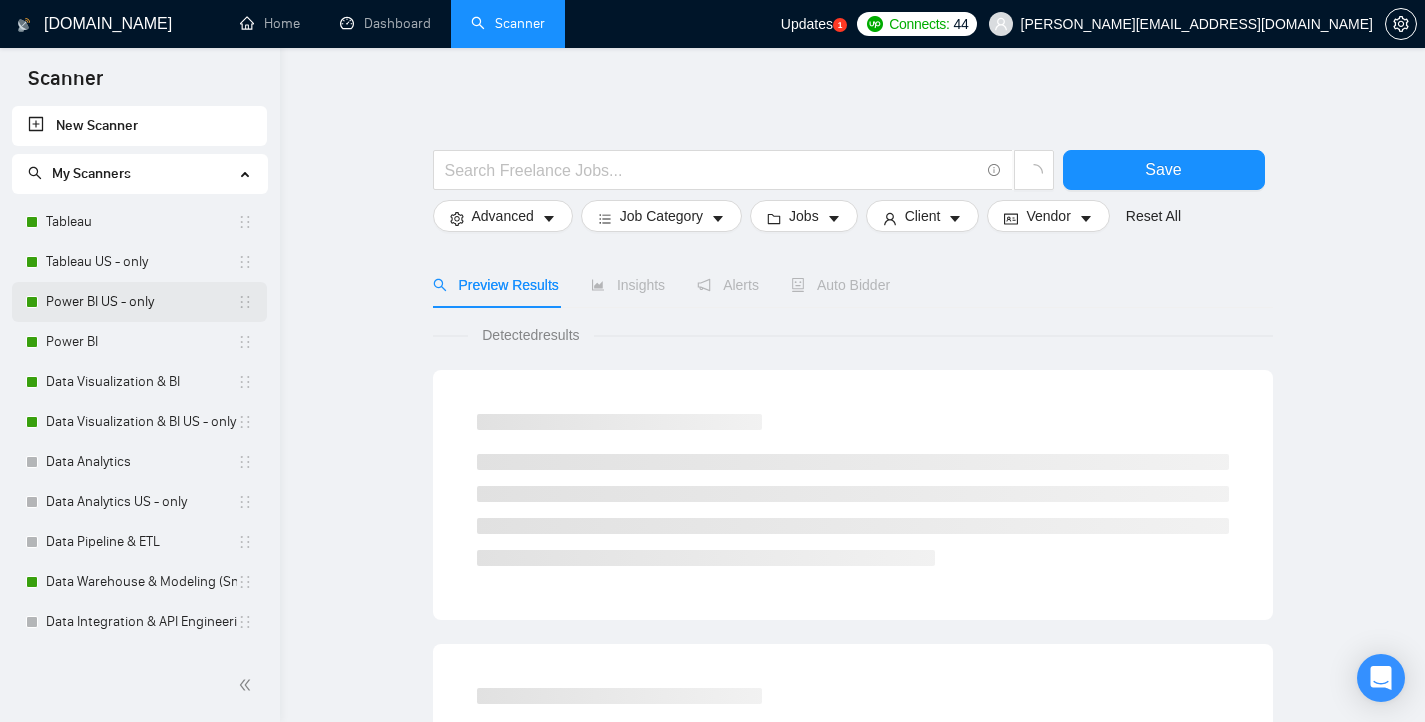 click on "Power BI US - only" at bounding box center (141, 302) 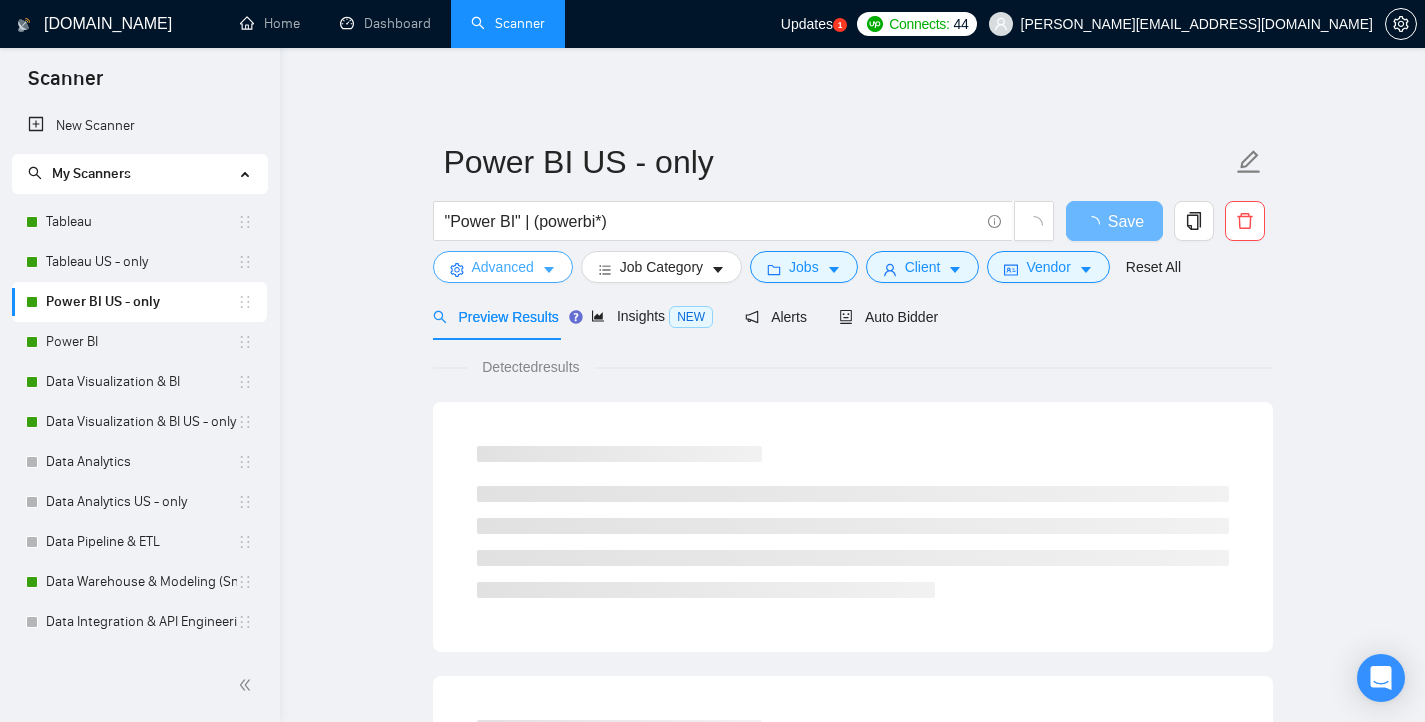 click on "Advanced" at bounding box center [503, 267] 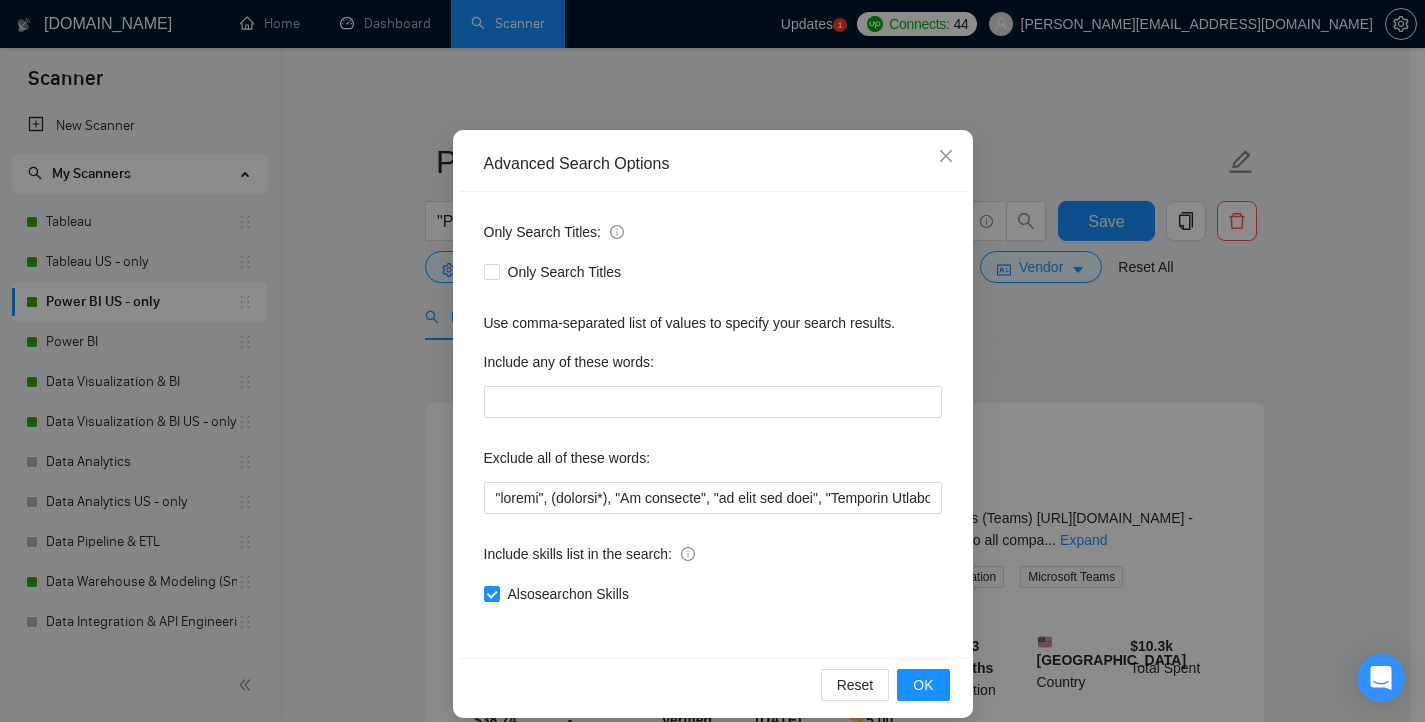 scroll, scrollTop: 110, scrollLeft: 0, axis: vertical 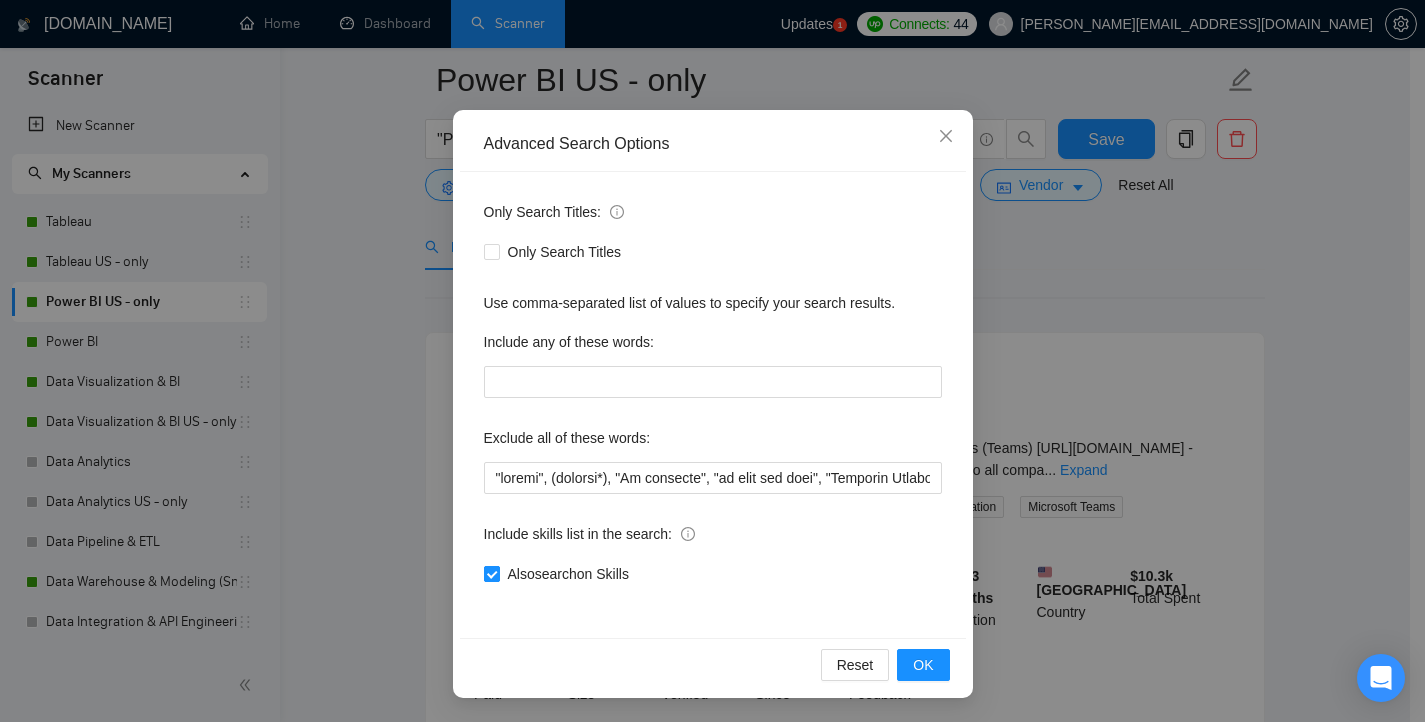 click on "Also  search  on Skills" at bounding box center (491, 573) 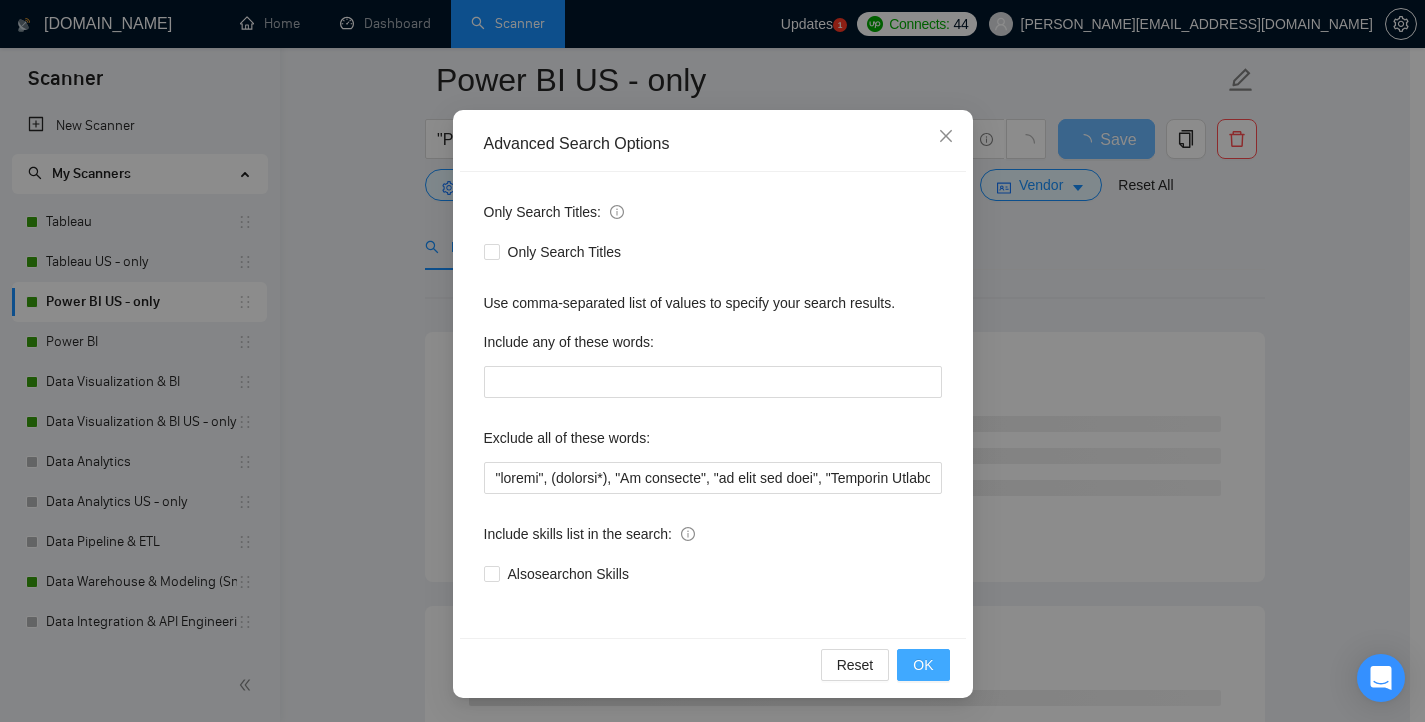 click on "OK" at bounding box center (923, 665) 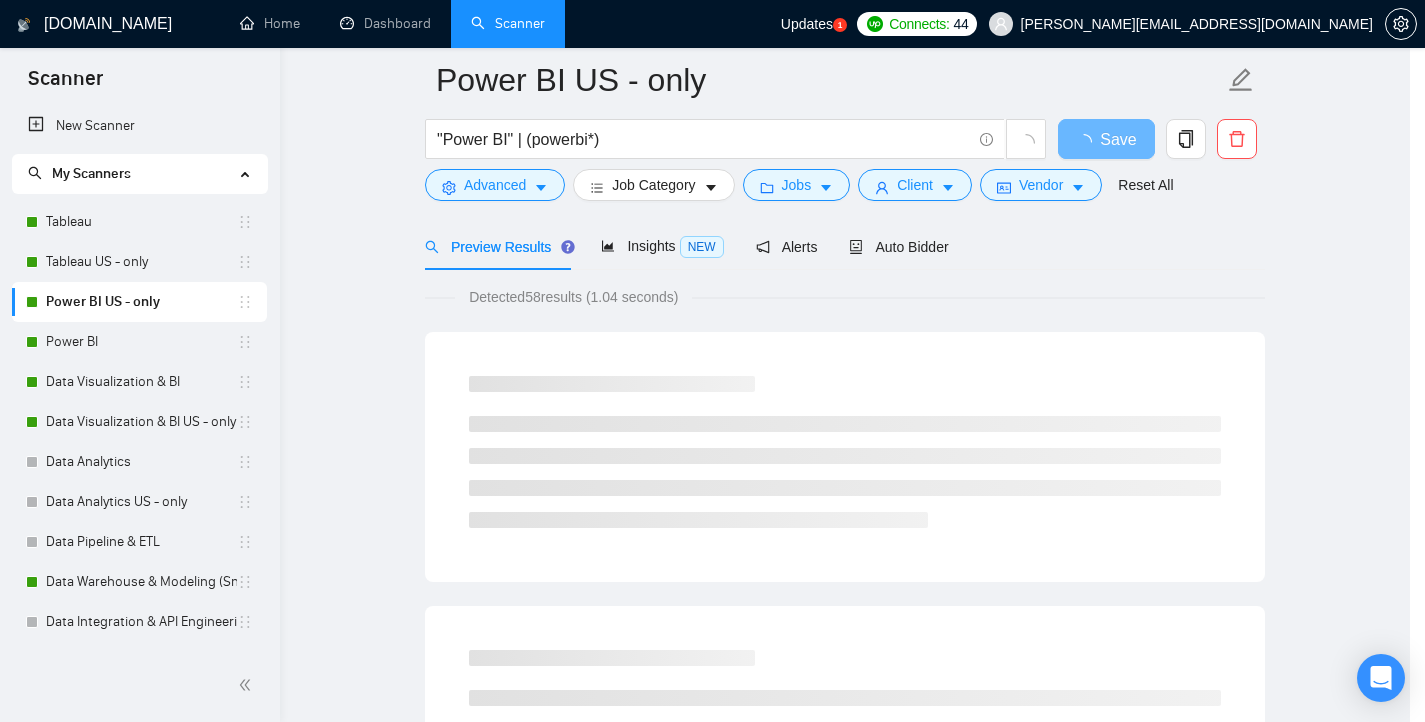 scroll, scrollTop: 10, scrollLeft: 0, axis: vertical 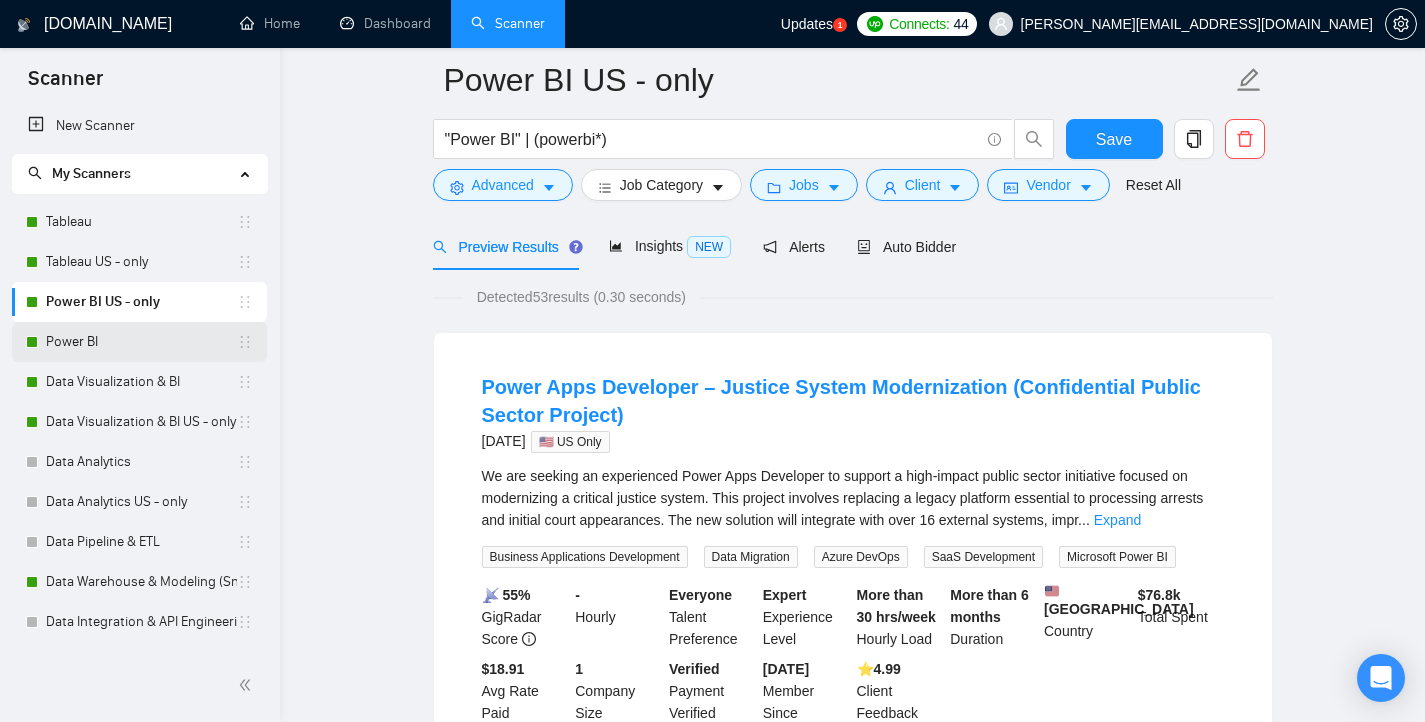 click on "Power BI" at bounding box center (141, 342) 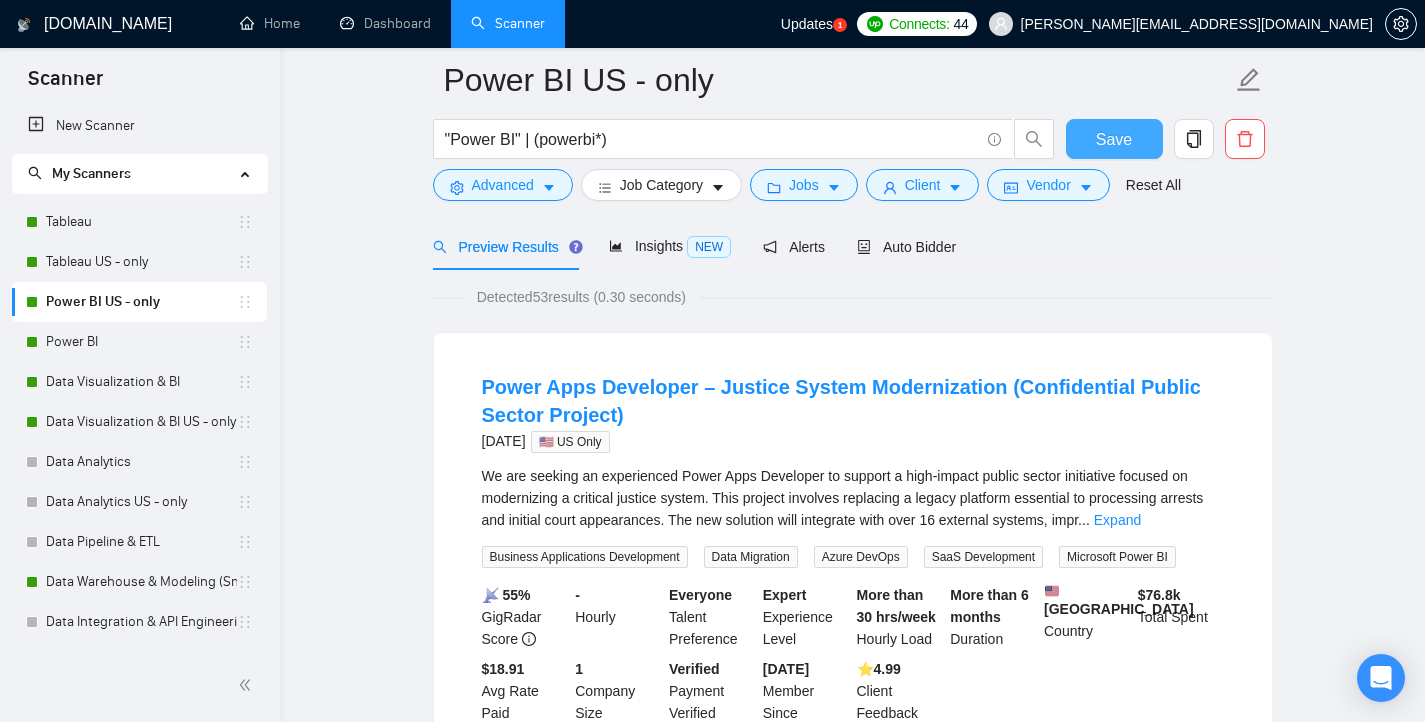 click on "Save" at bounding box center (1114, 139) 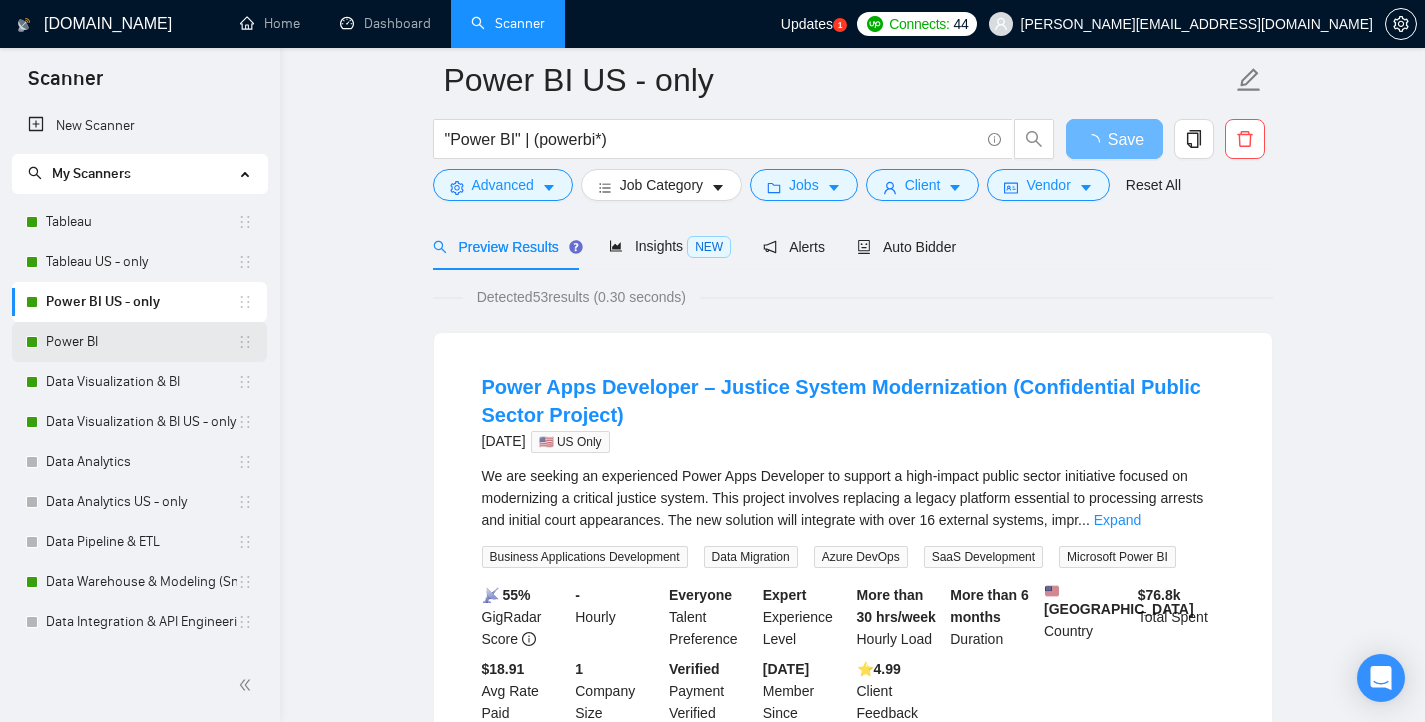 click on "Power BI" at bounding box center (141, 342) 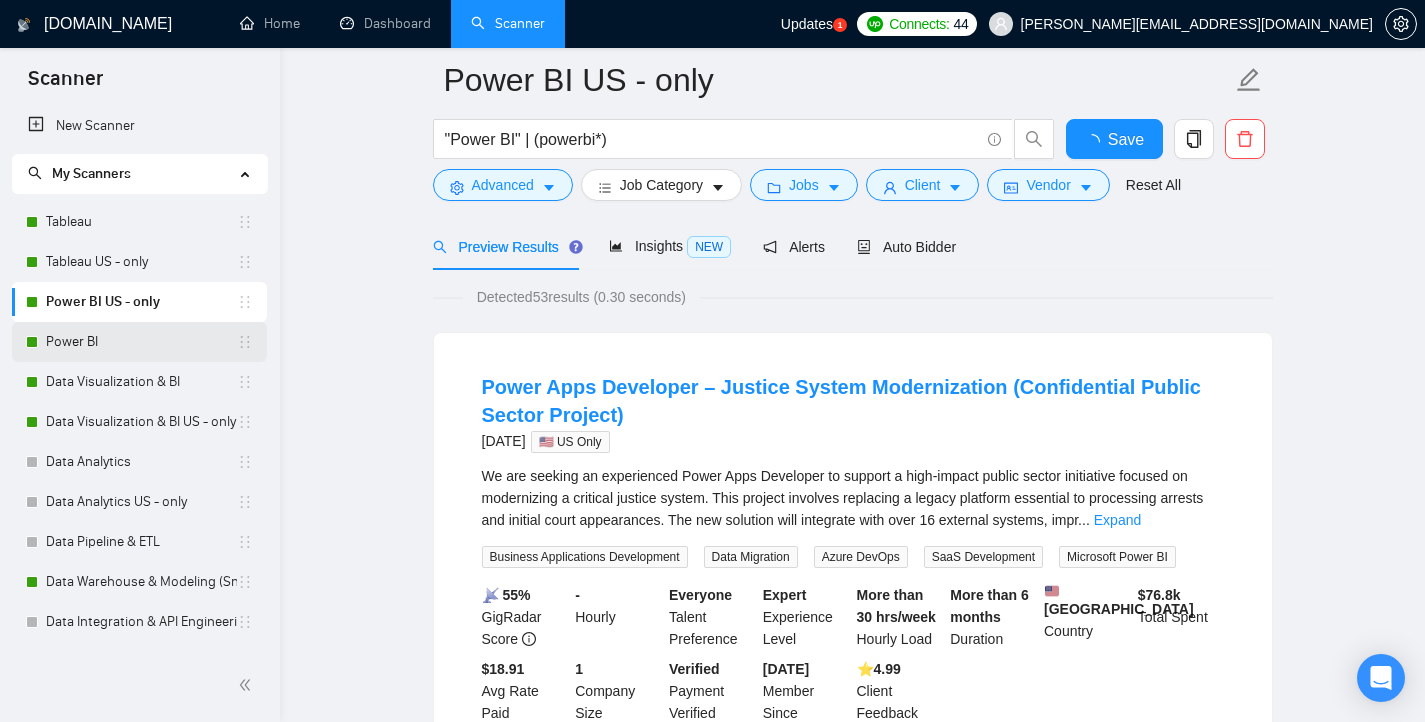 scroll, scrollTop: 8, scrollLeft: 0, axis: vertical 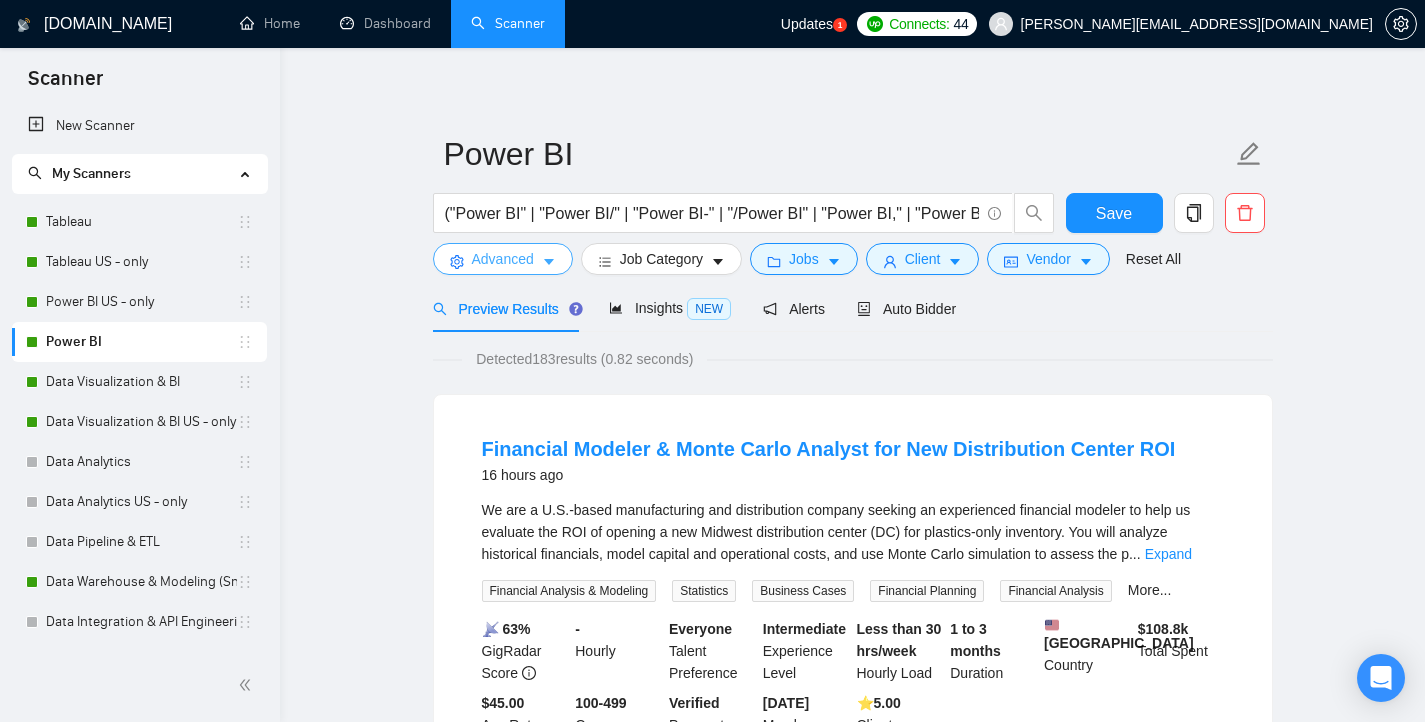 click on "Advanced" at bounding box center (503, 259) 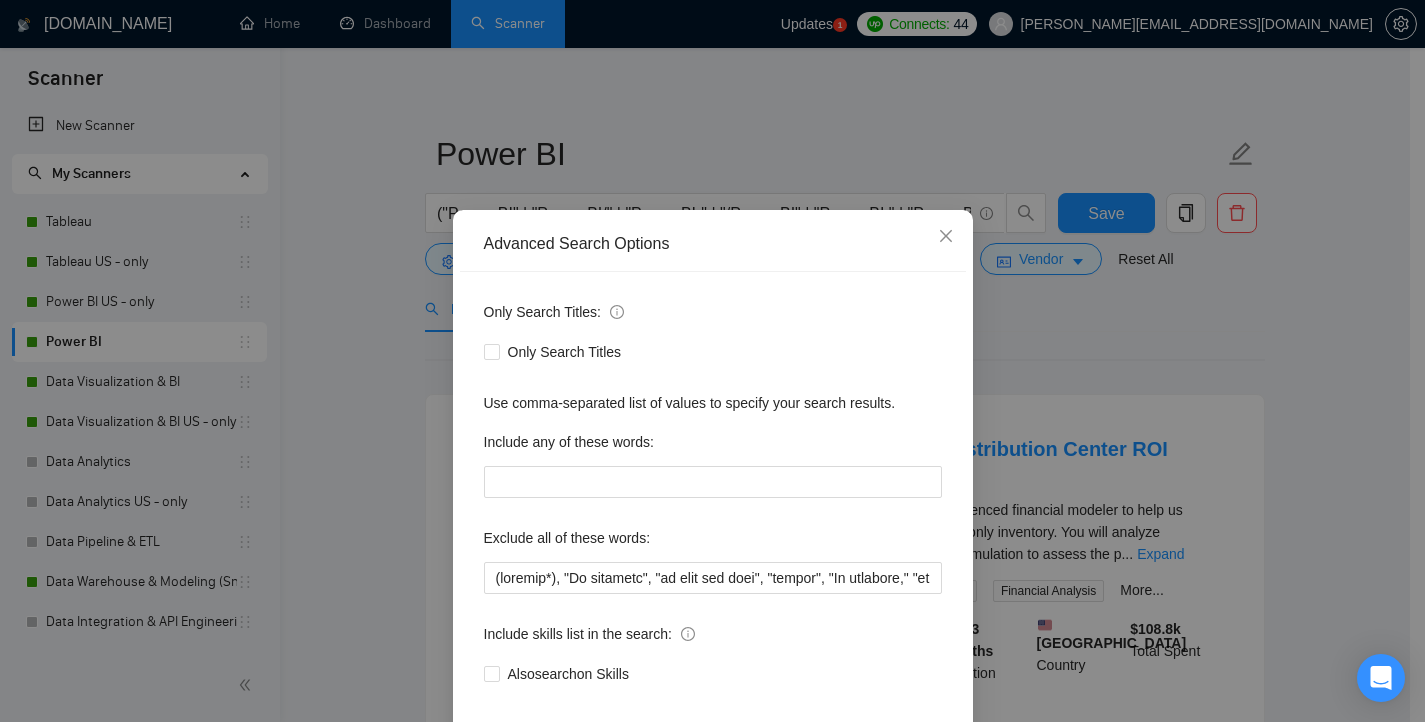 scroll, scrollTop: 110, scrollLeft: 0, axis: vertical 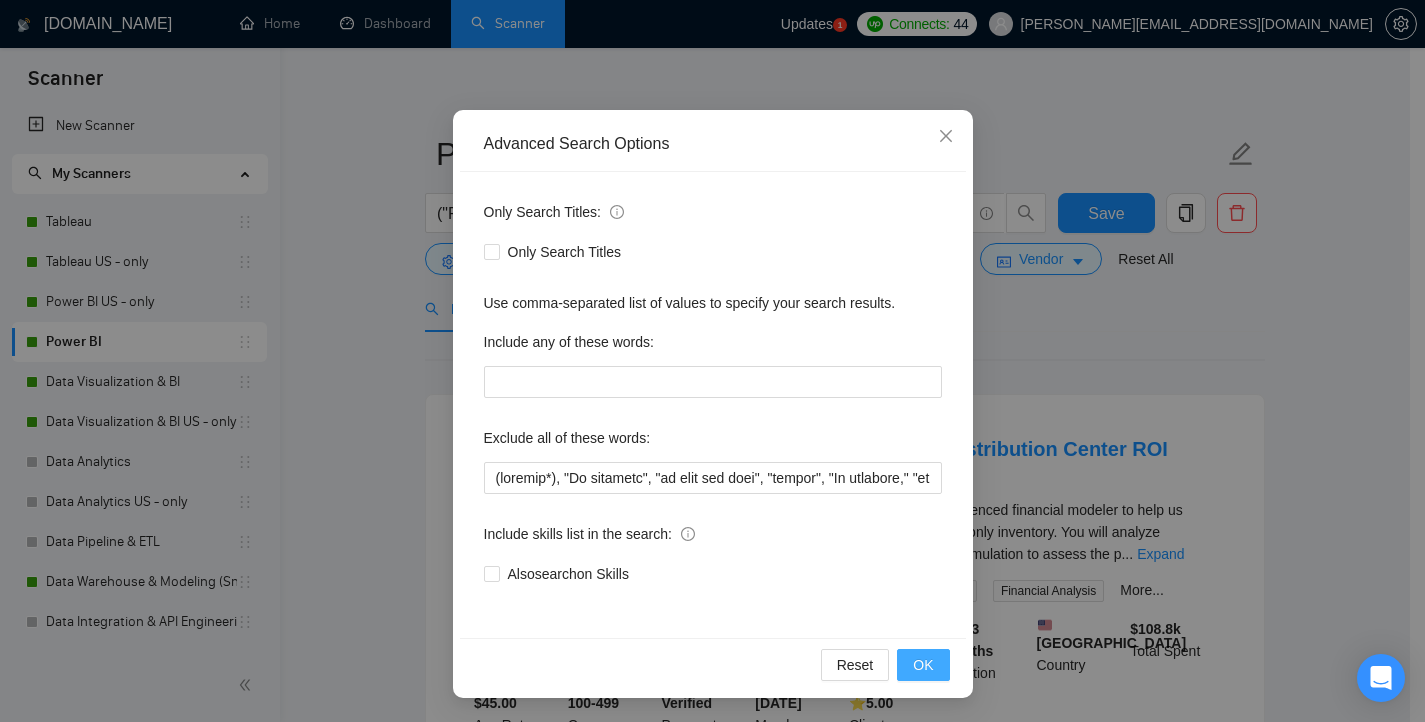 click on "OK" at bounding box center [923, 665] 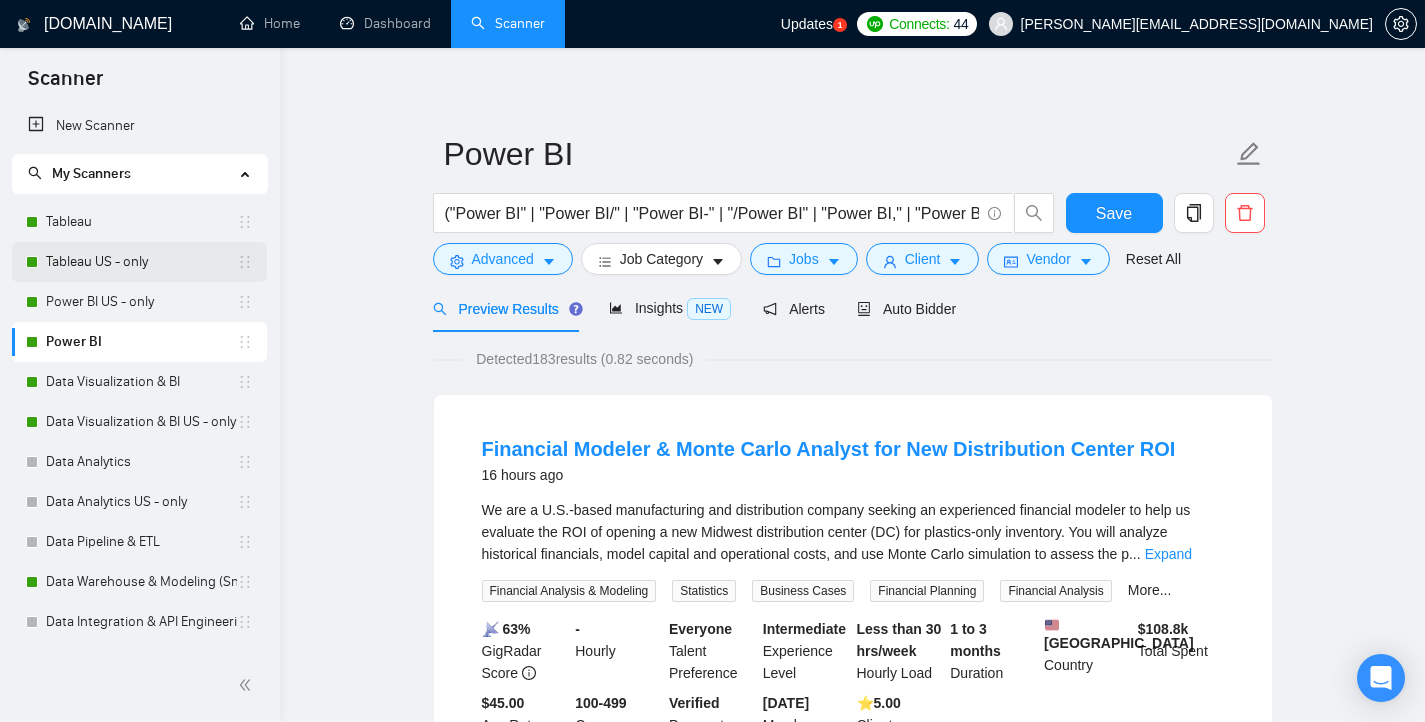 click on "Tableau US - only" at bounding box center [141, 262] 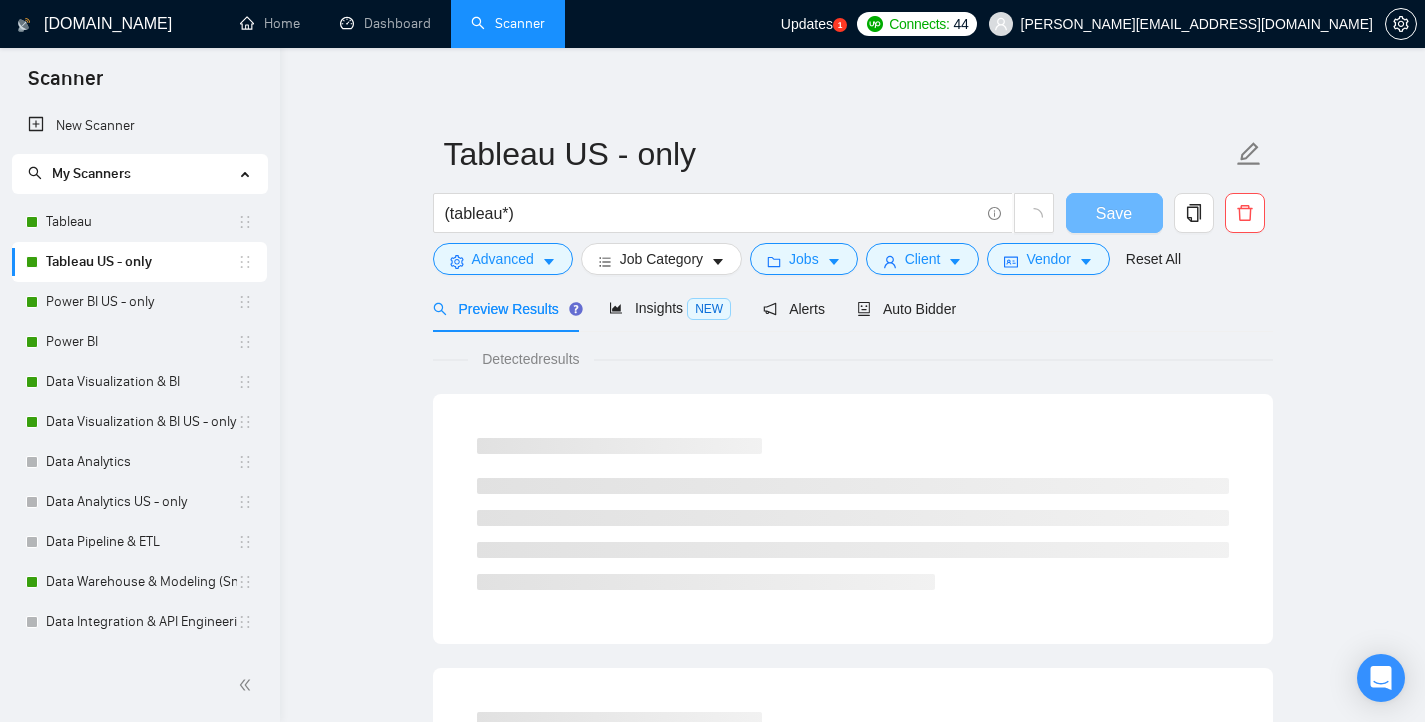 scroll, scrollTop: 0, scrollLeft: 0, axis: both 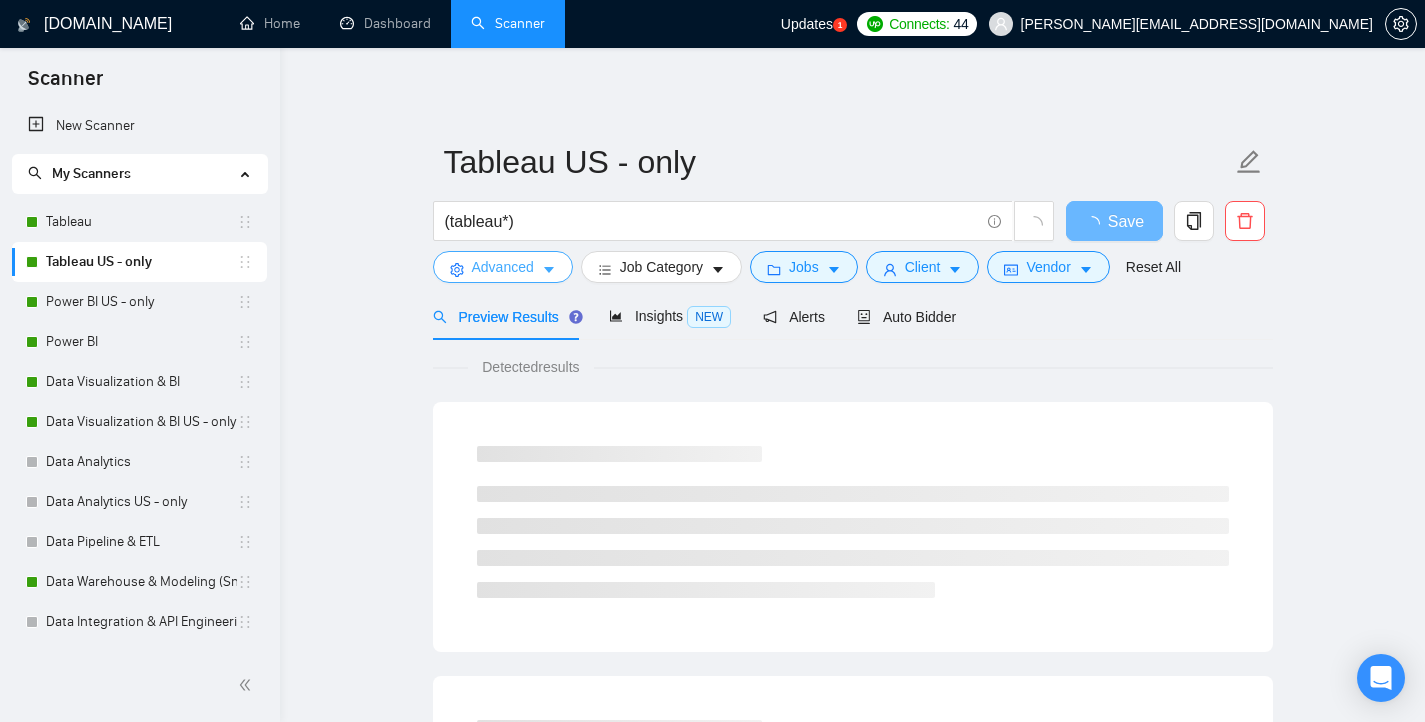 click 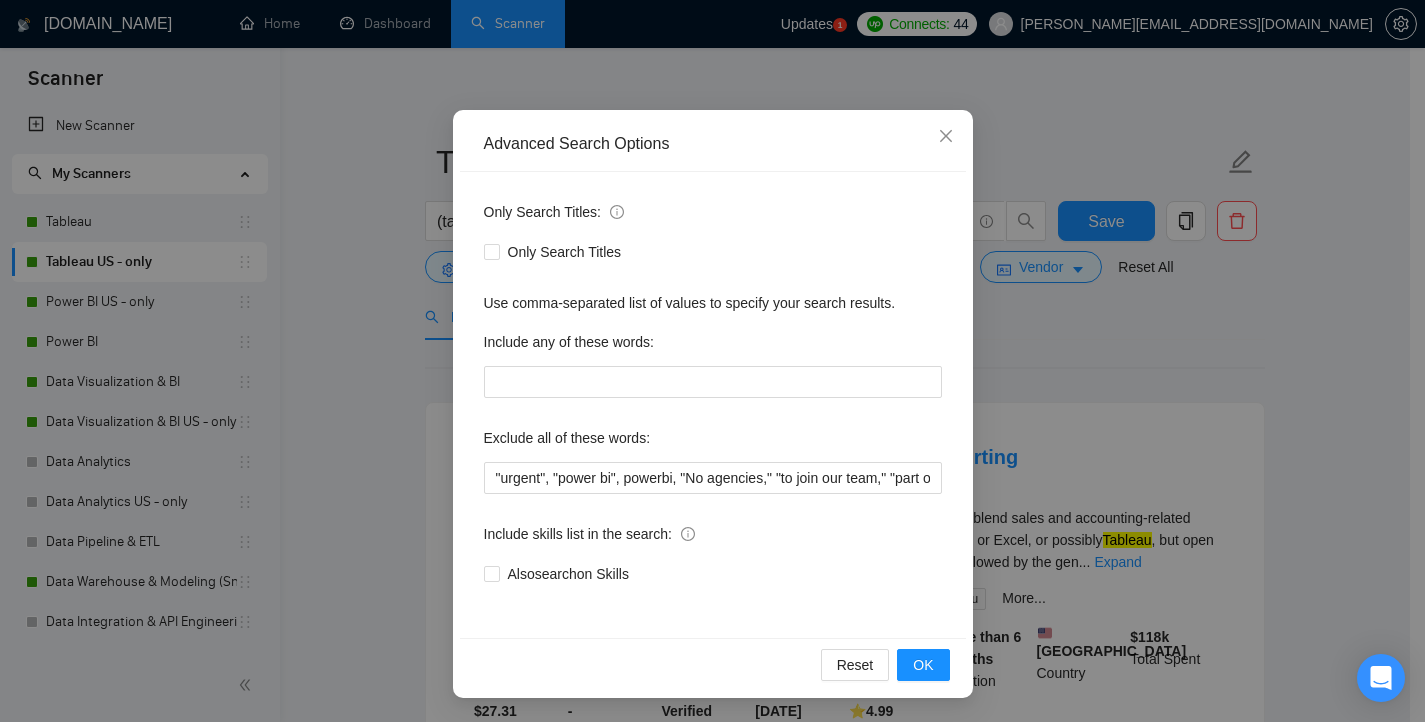 click on "Advanced Search Options Only Search Titles:   Only Search Titles Use comma-separated list of values to specify your search results. Include any of these words: Exclude all of these words: Include skills list in the search:   Also  search  on Skills Reset OK" at bounding box center [712, 361] 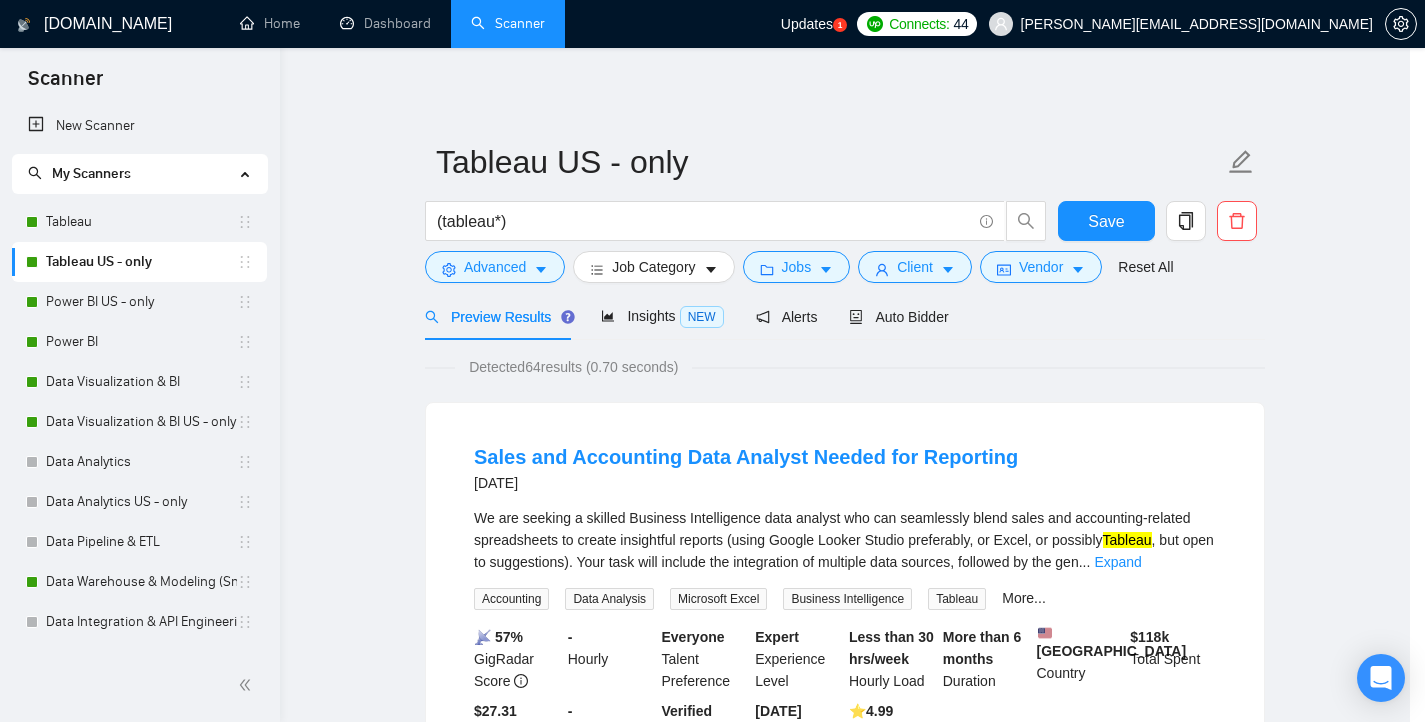 scroll, scrollTop: 10, scrollLeft: 0, axis: vertical 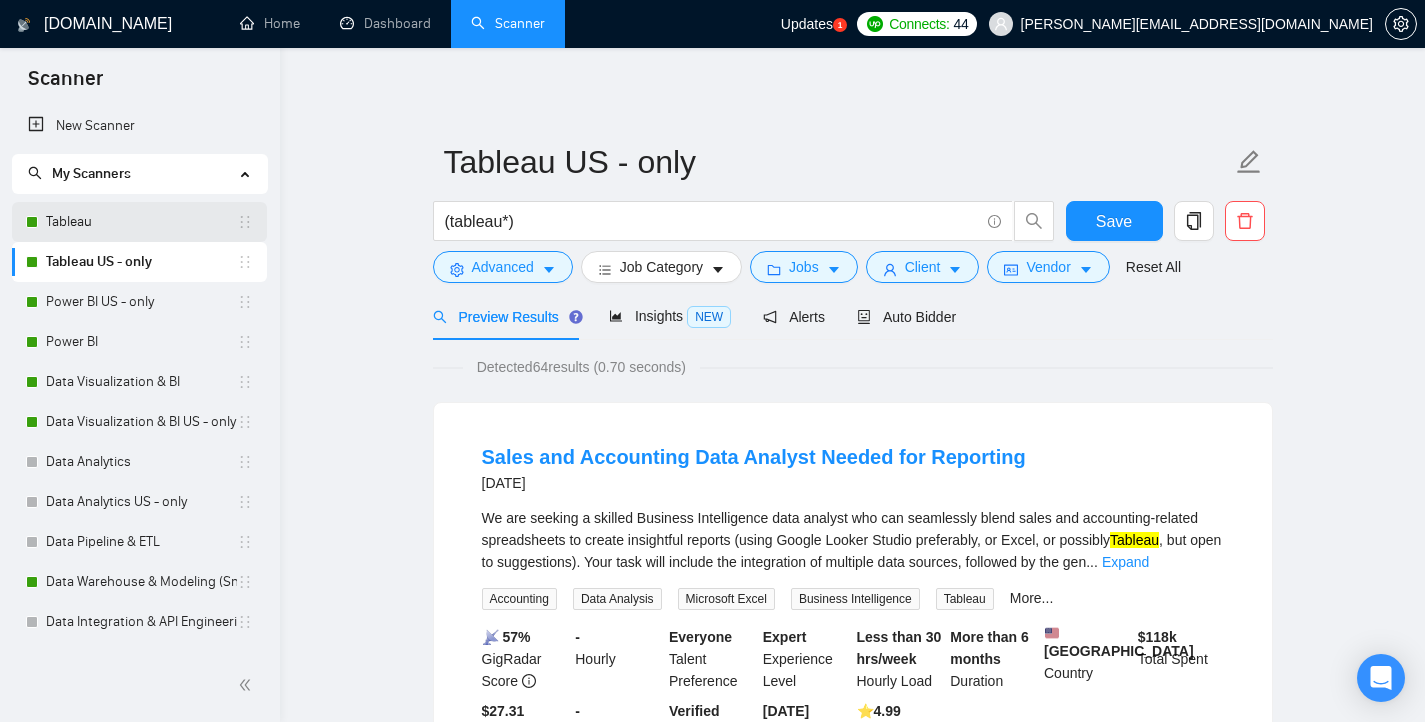 click on "Tableau" at bounding box center (141, 222) 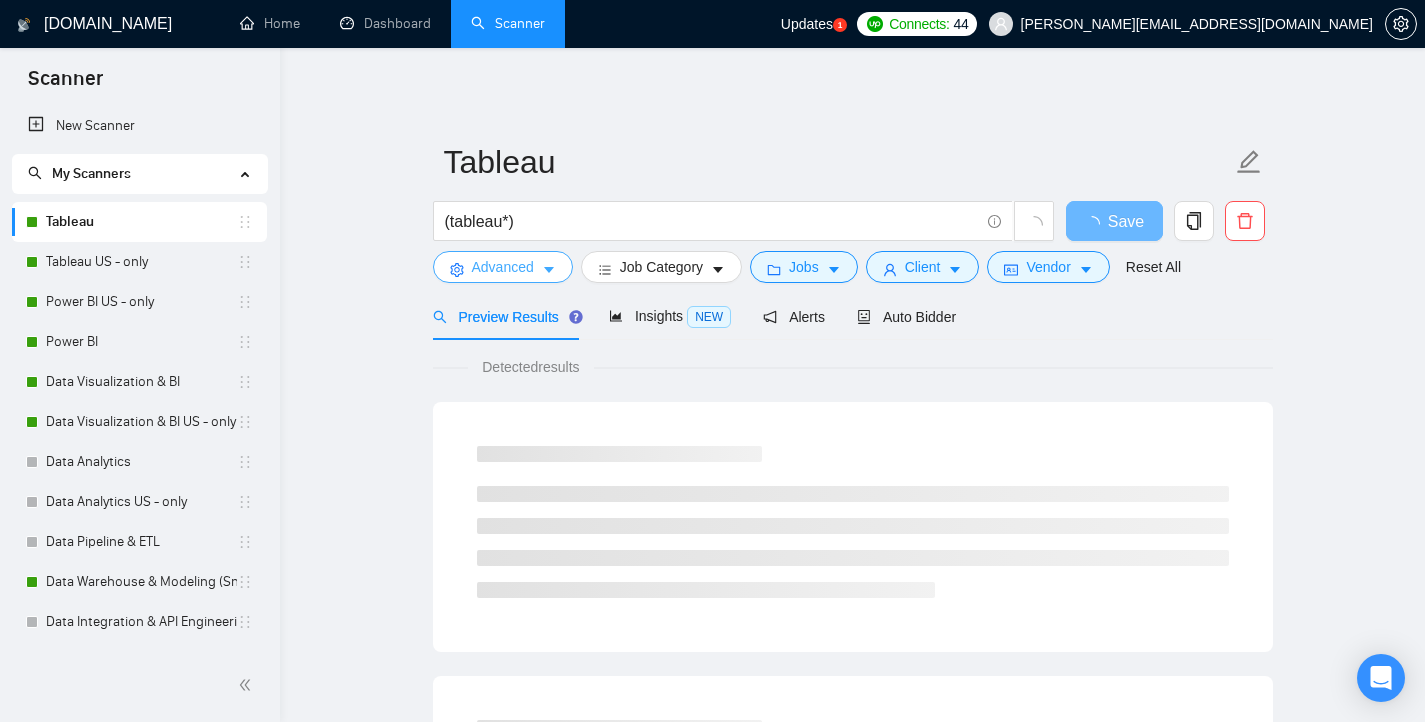 click on "Advanced" at bounding box center [503, 267] 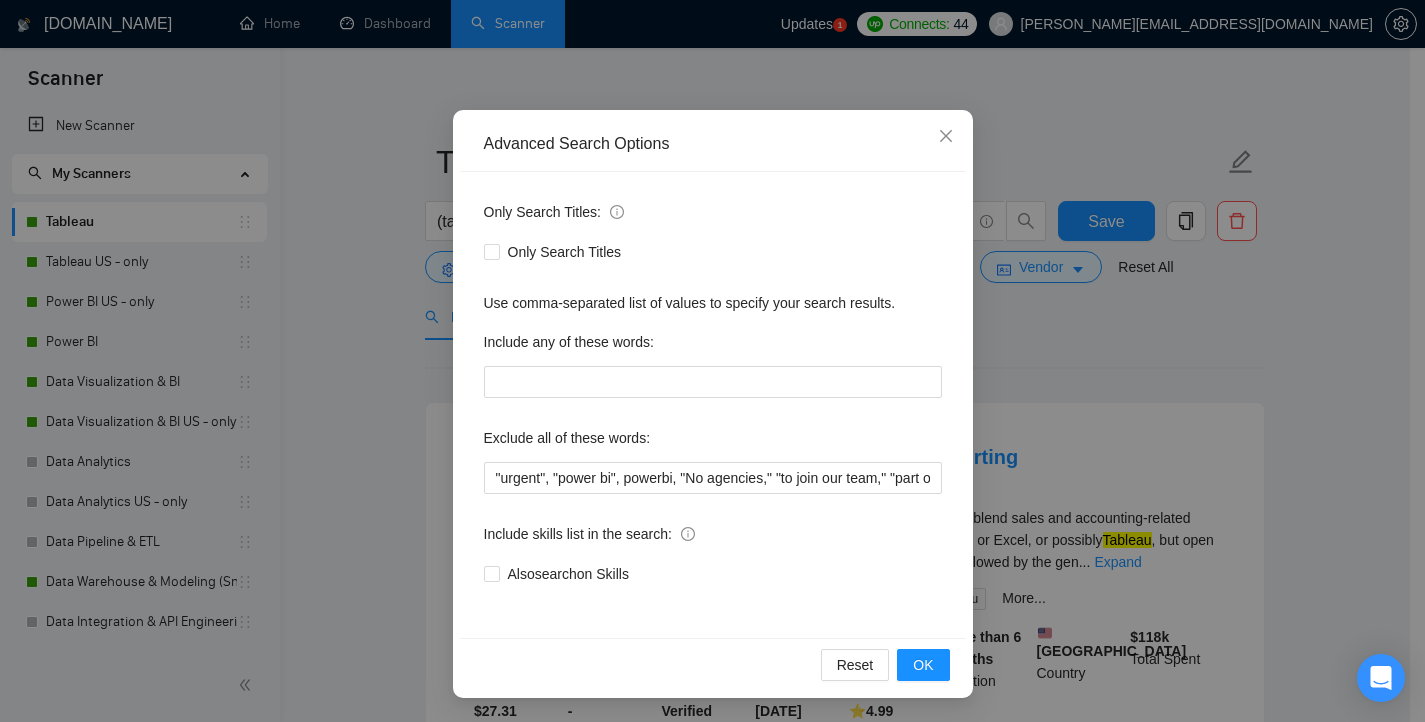 click on "Advanced Search Options Only Search Titles:   Only Search Titles Use comma-separated list of values to specify your search results. Include any of these words: Exclude all of these words: Include skills list in the search:   Also  search  on Skills Reset OK" at bounding box center [712, 361] 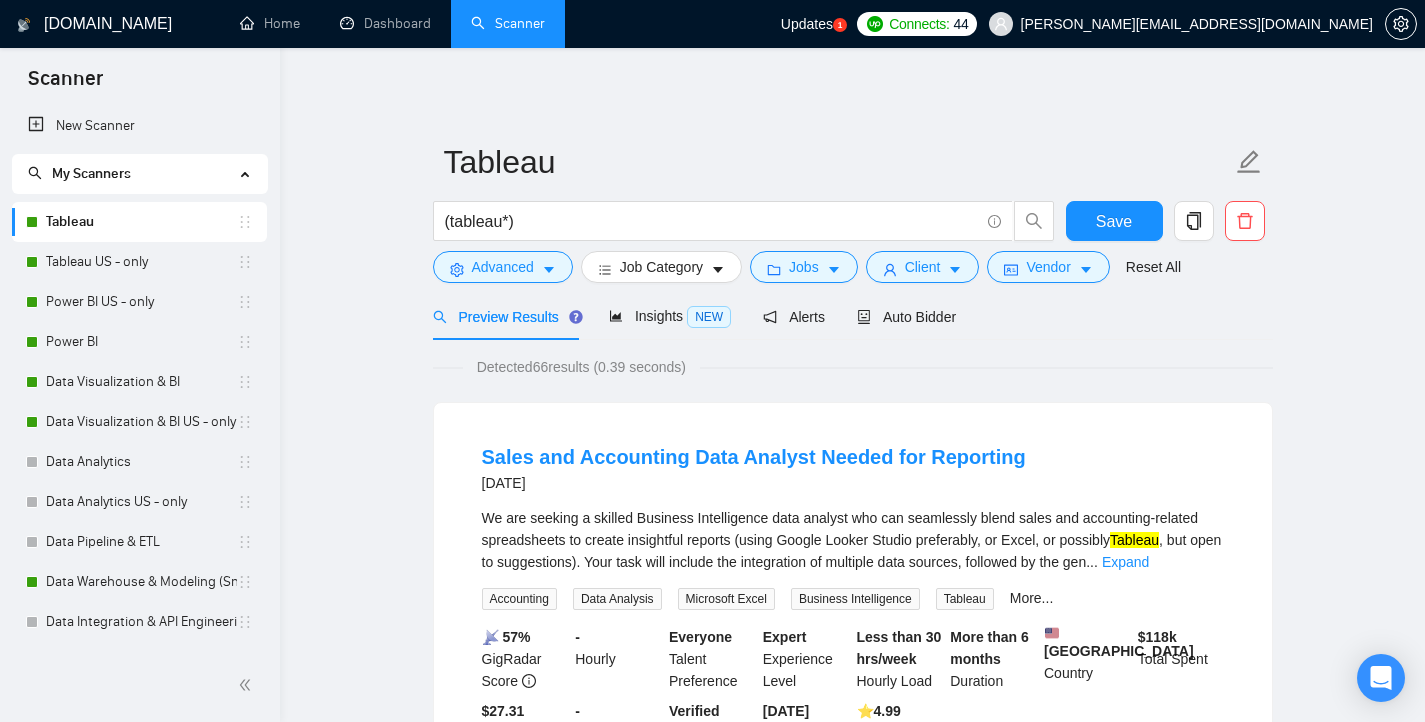 click on "Data Visualization & BI" at bounding box center [141, 382] 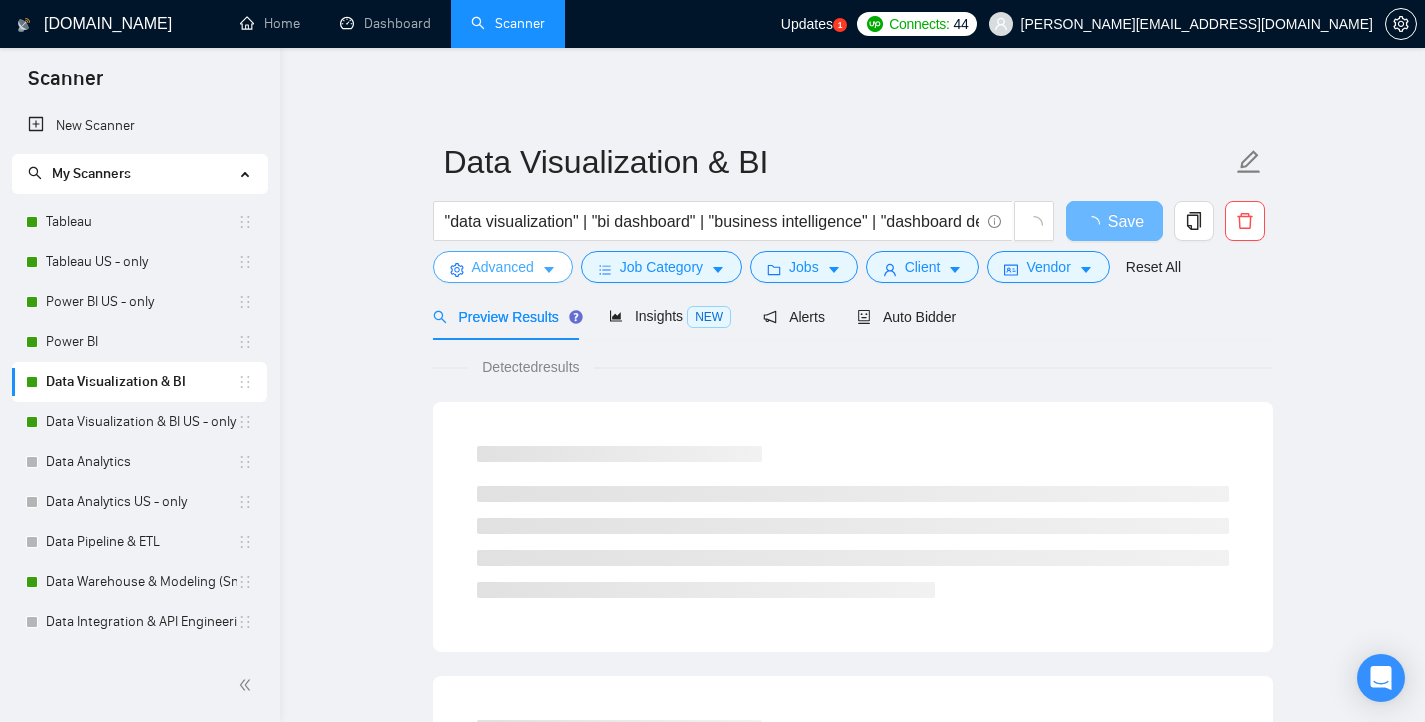 click on "Advanced" at bounding box center (503, 267) 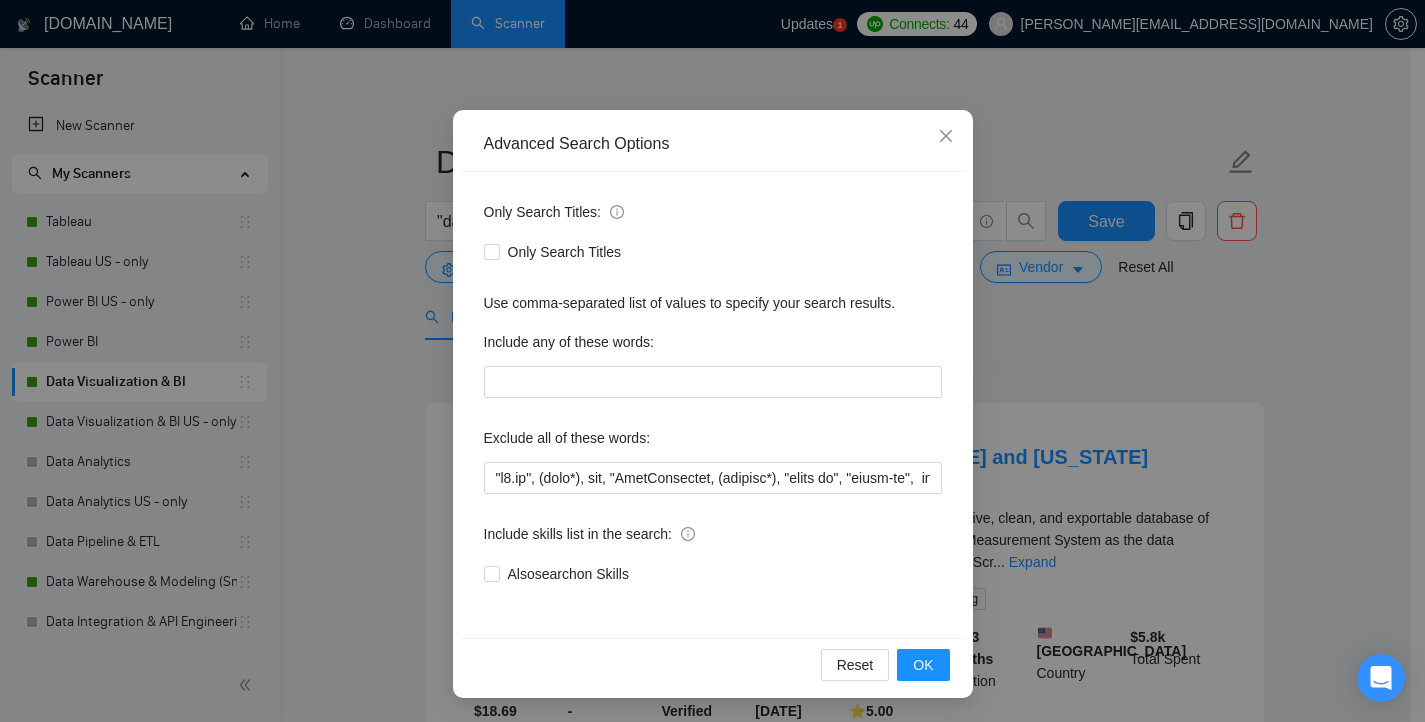 click on "Advanced Search Options Only Search Titles:   Only Search Titles Use comma-separated list of values to specify your search results. Include any of these words: Exclude all of these words: Include skills list in the search:   Also  search  on Skills Reset OK" at bounding box center (712, 361) 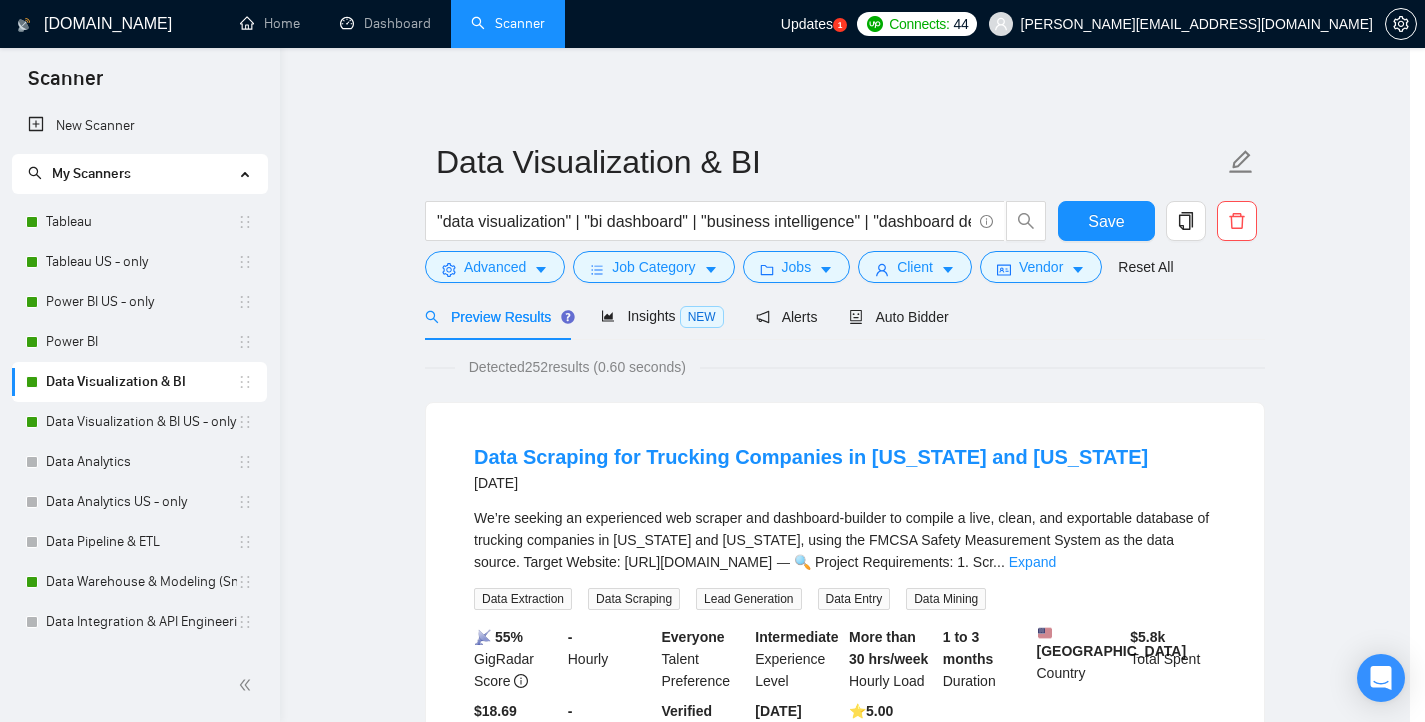 scroll, scrollTop: 10, scrollLeft: 0, axis: vertical 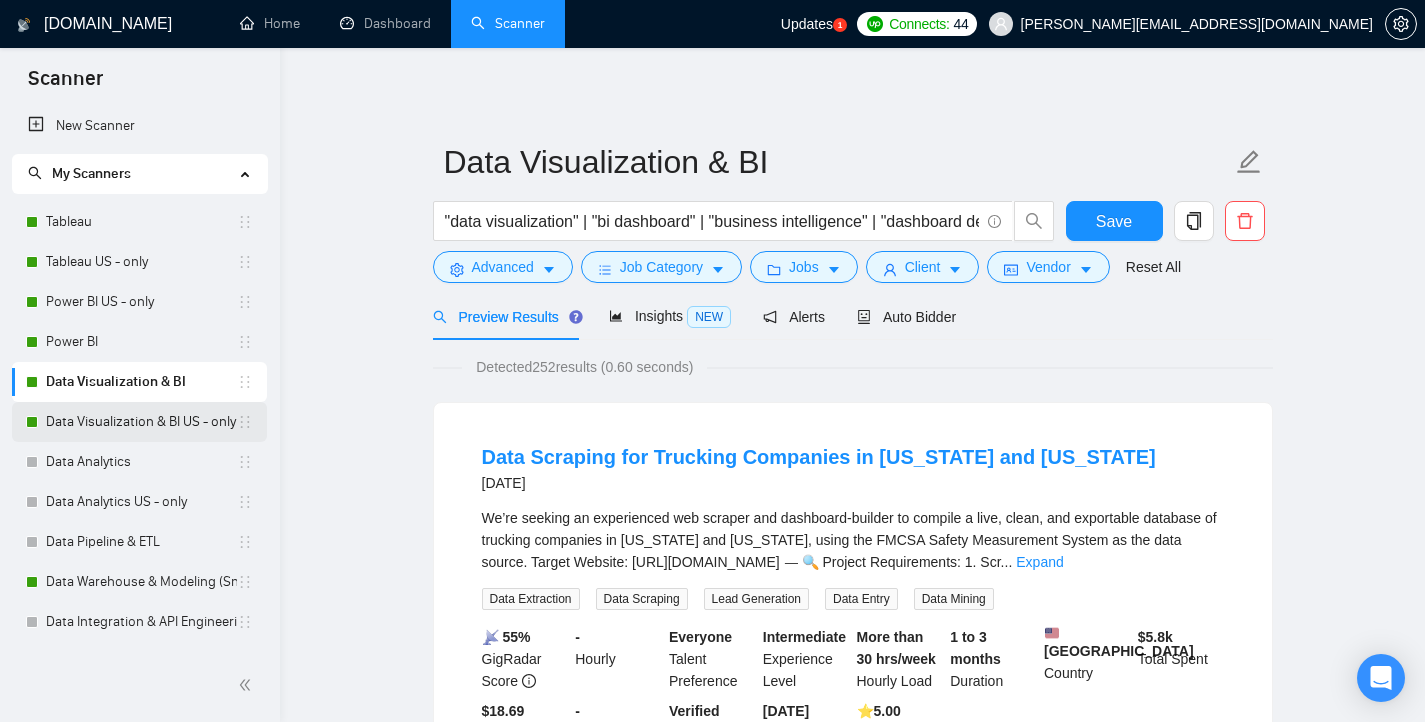click on "Data Visualization & BI US - only" at bounding box center (141, 422) 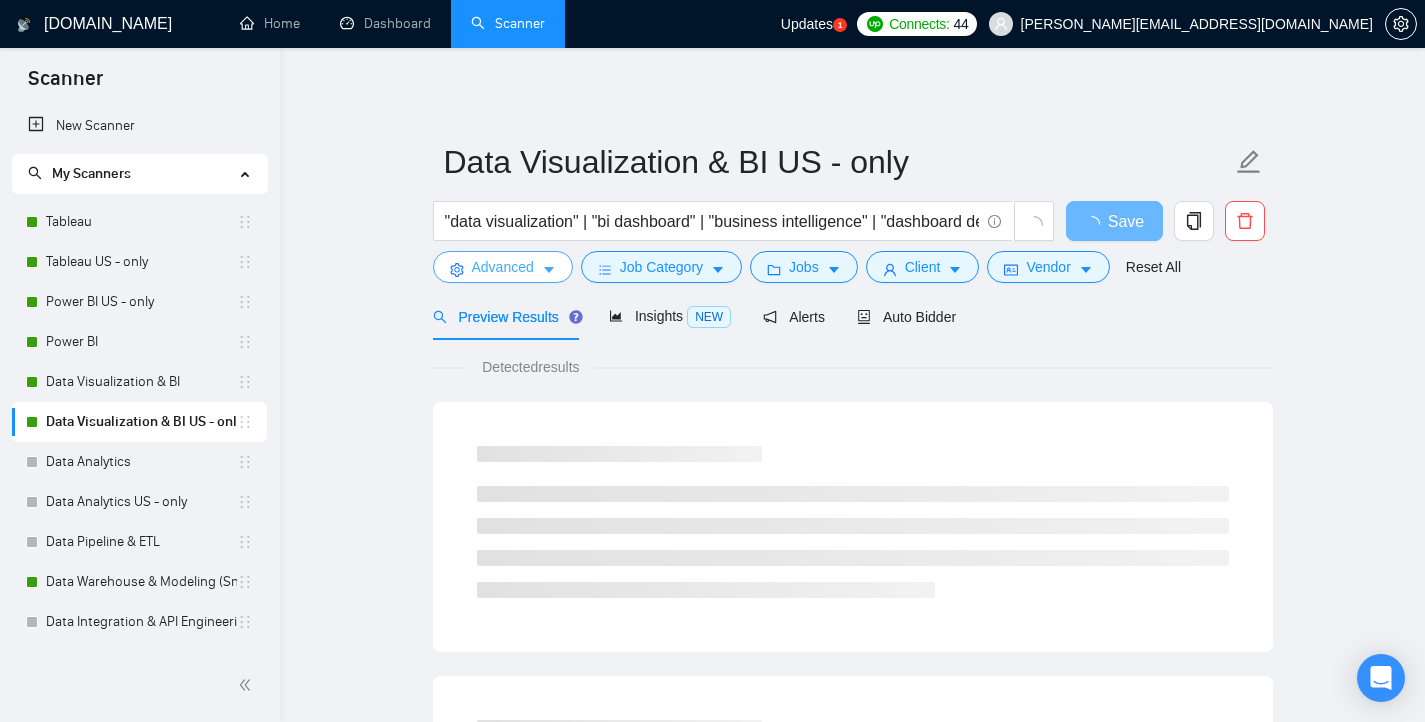 click on "Advanced" at bounding box center [503, 267] 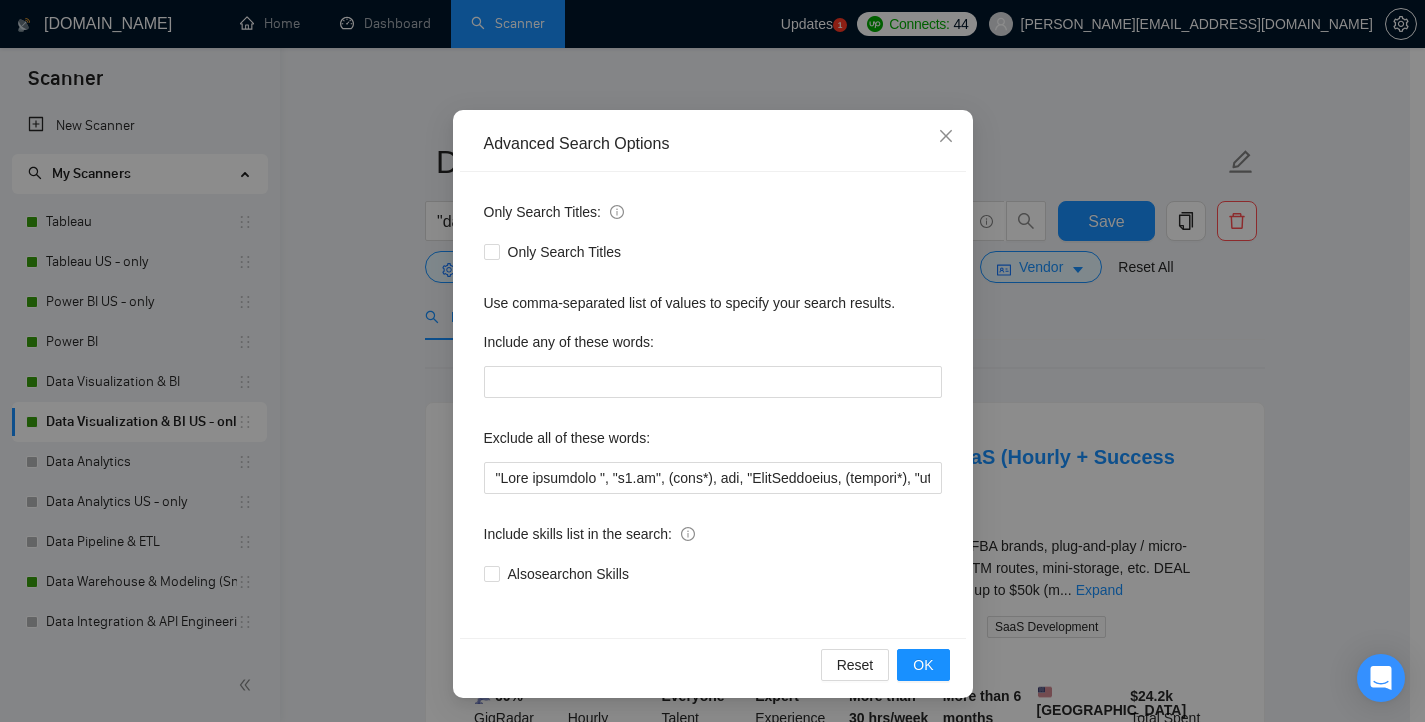click on "Advanced Search Options Only Search Titles:   Only Search Titles Use comma-separated list of values to specify your search results. Include any of these words: Exclude all of these words: Include skills list in the search:   Also  search  on Skills Reset OK" at bounding box center (712, 361) 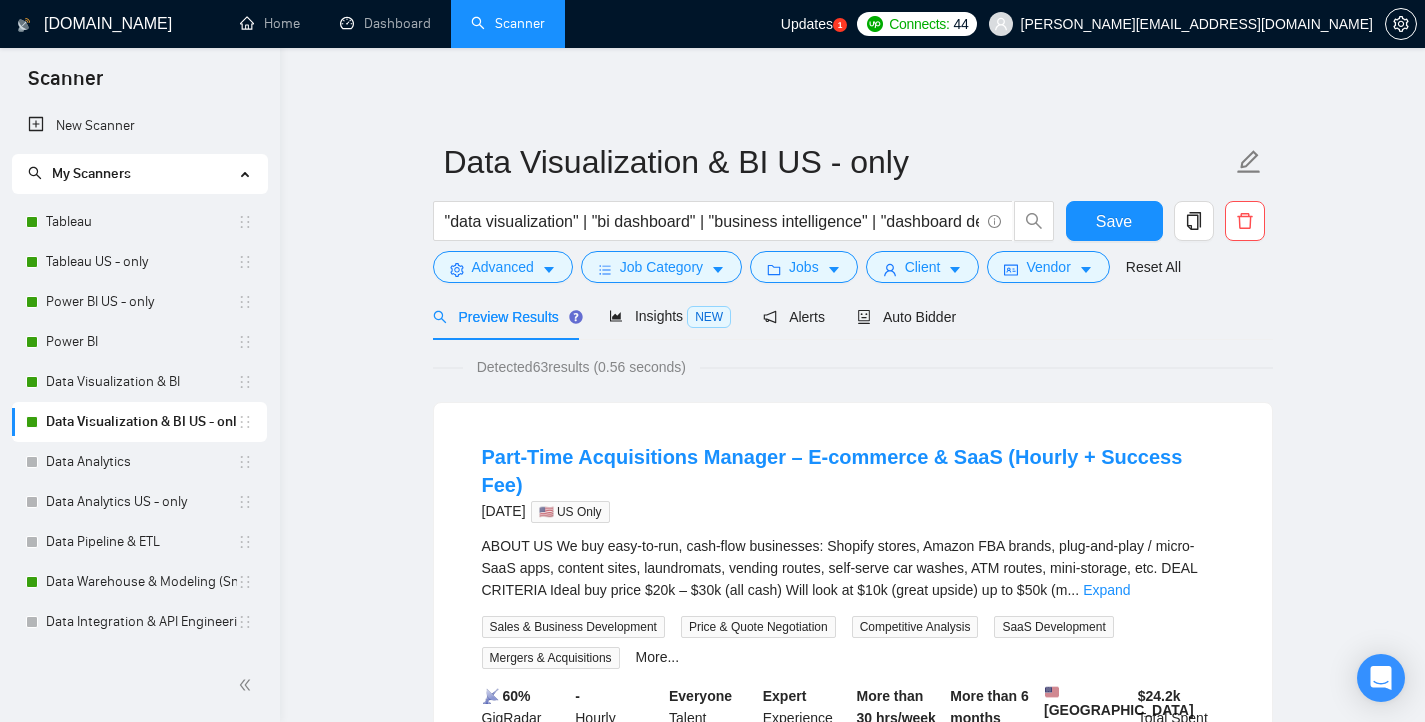 click on "Updates" at bounding box center [807, 24] 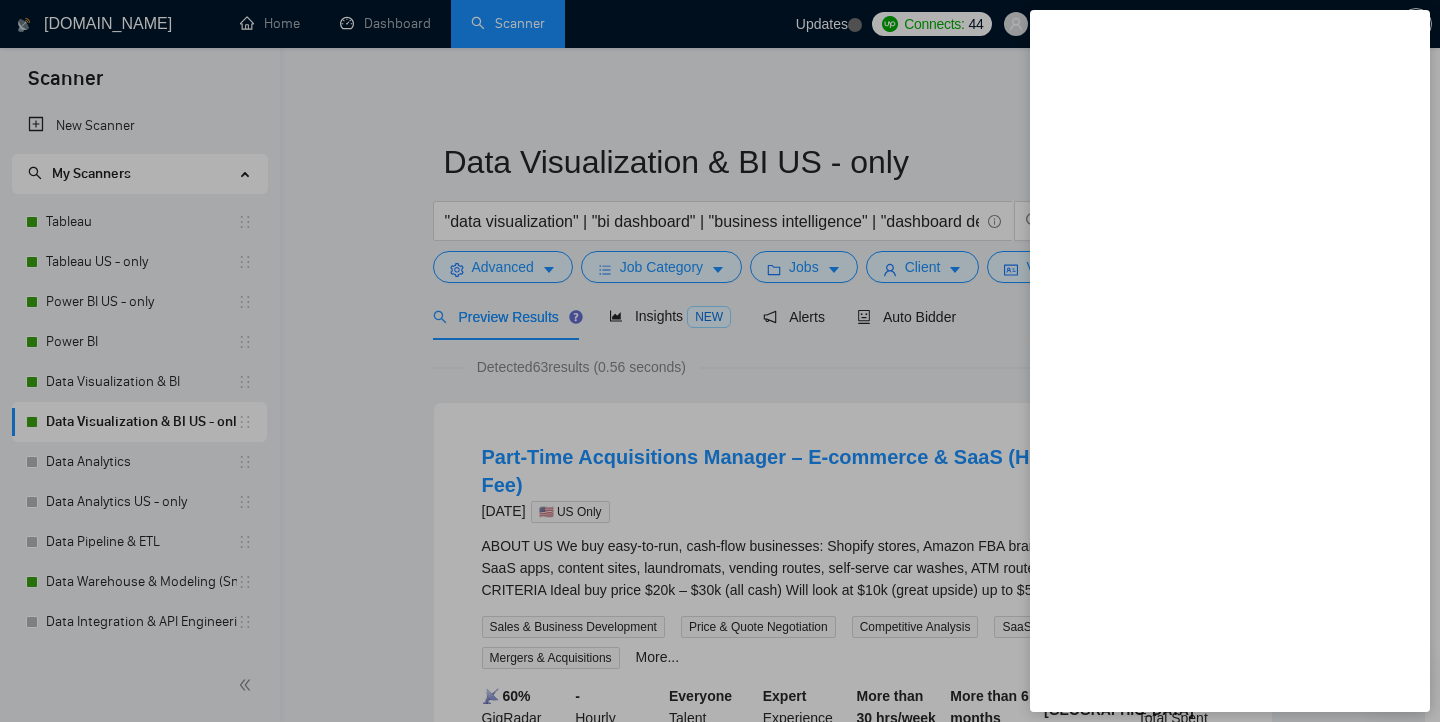 click at bounding box center (720, 361) 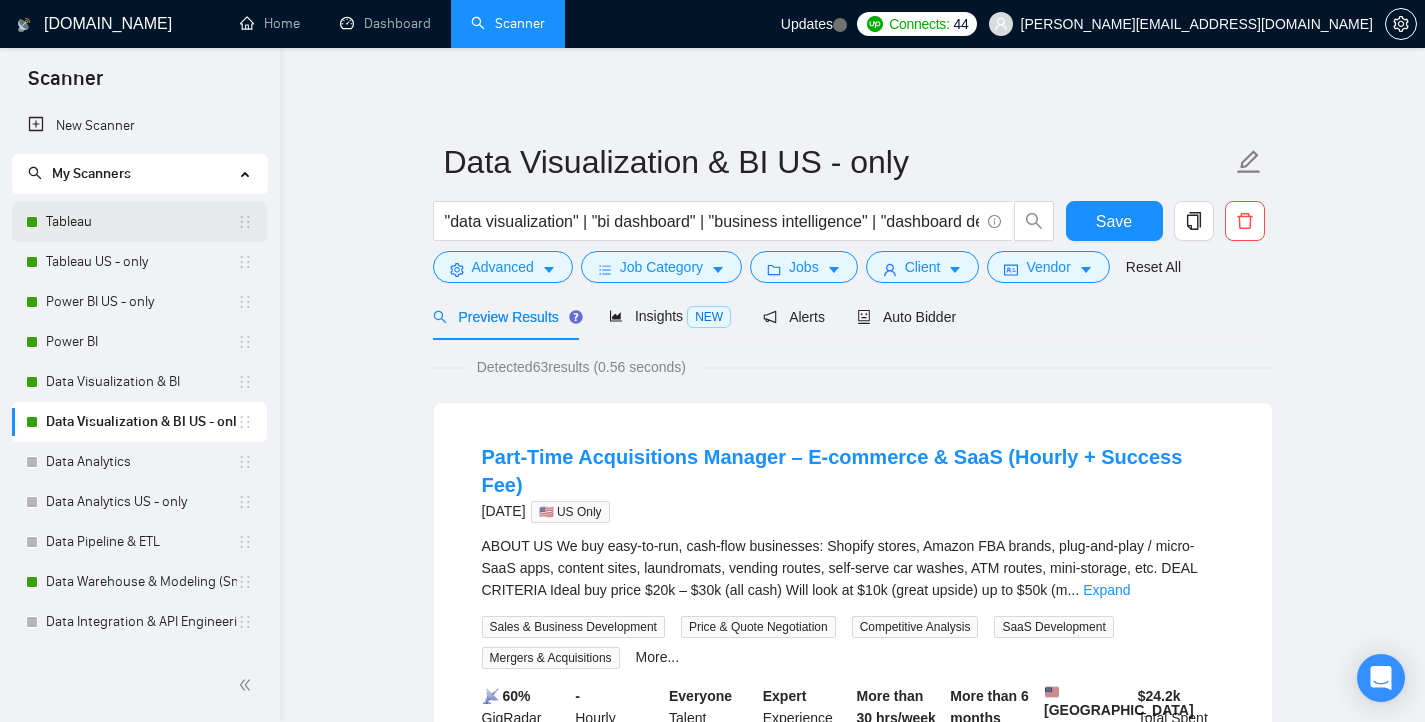 click on "Tableau" at bounding box center [141, 222] 